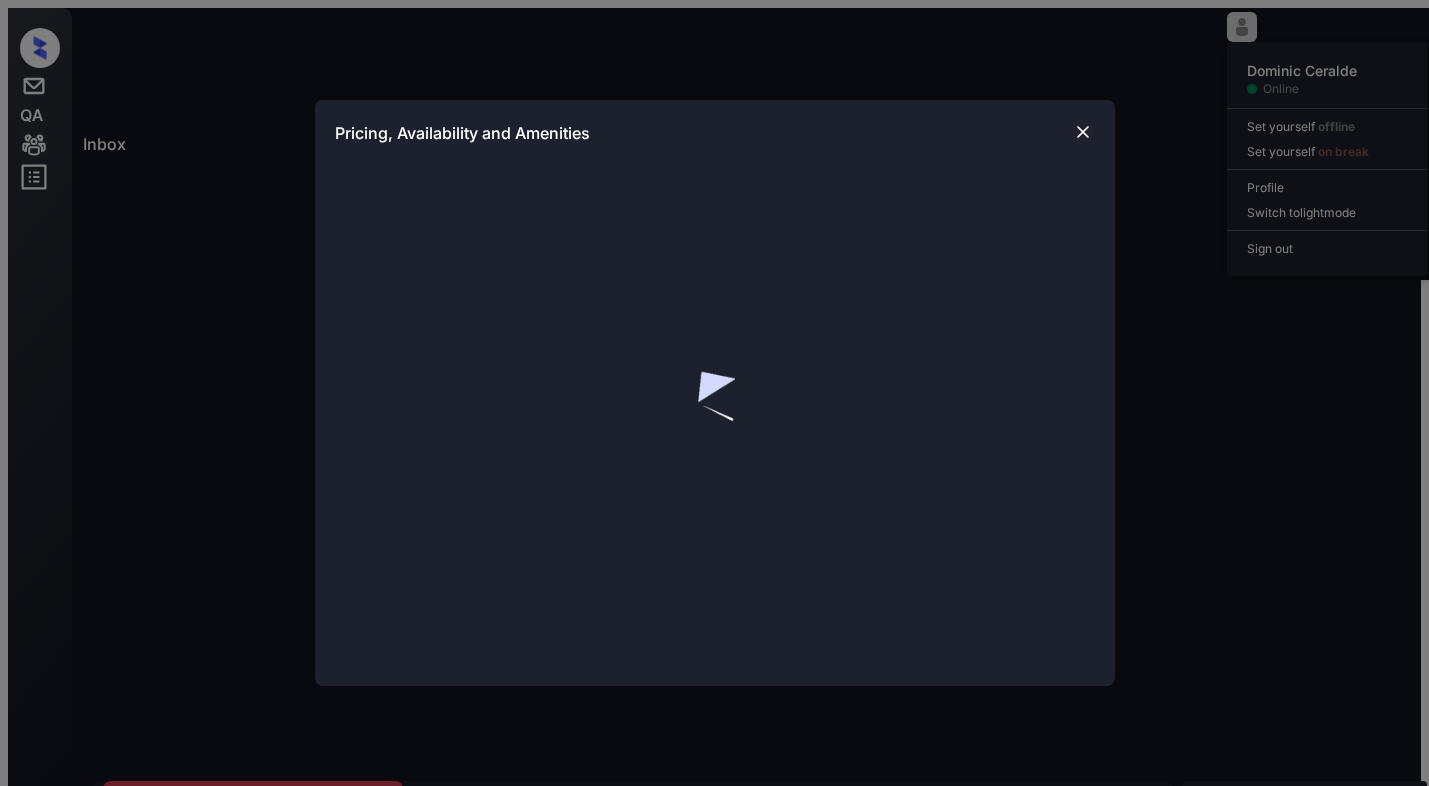 scroll, scrollTop: 0, scrollLeft: 0, axis: both 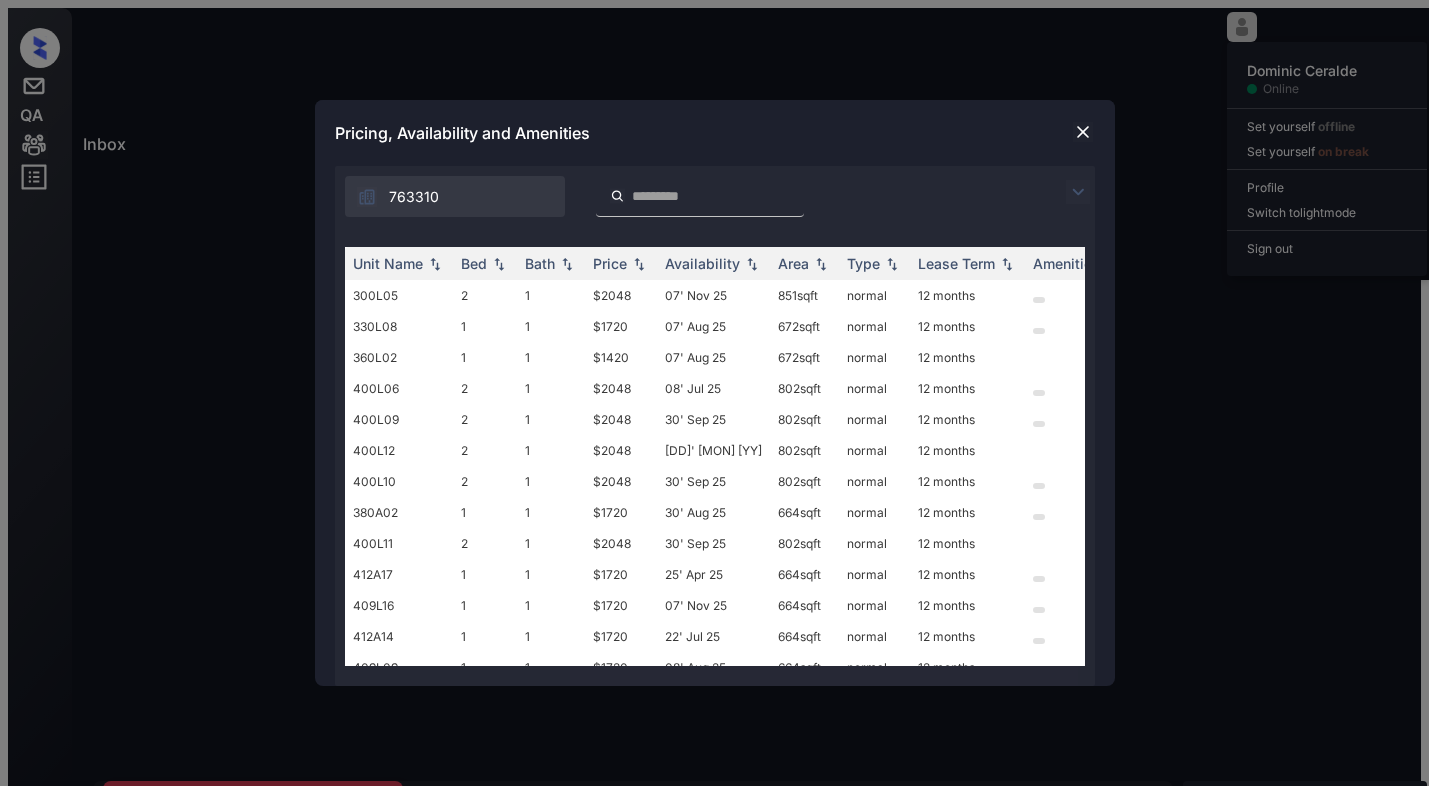 click at bounding box center [367, 197] 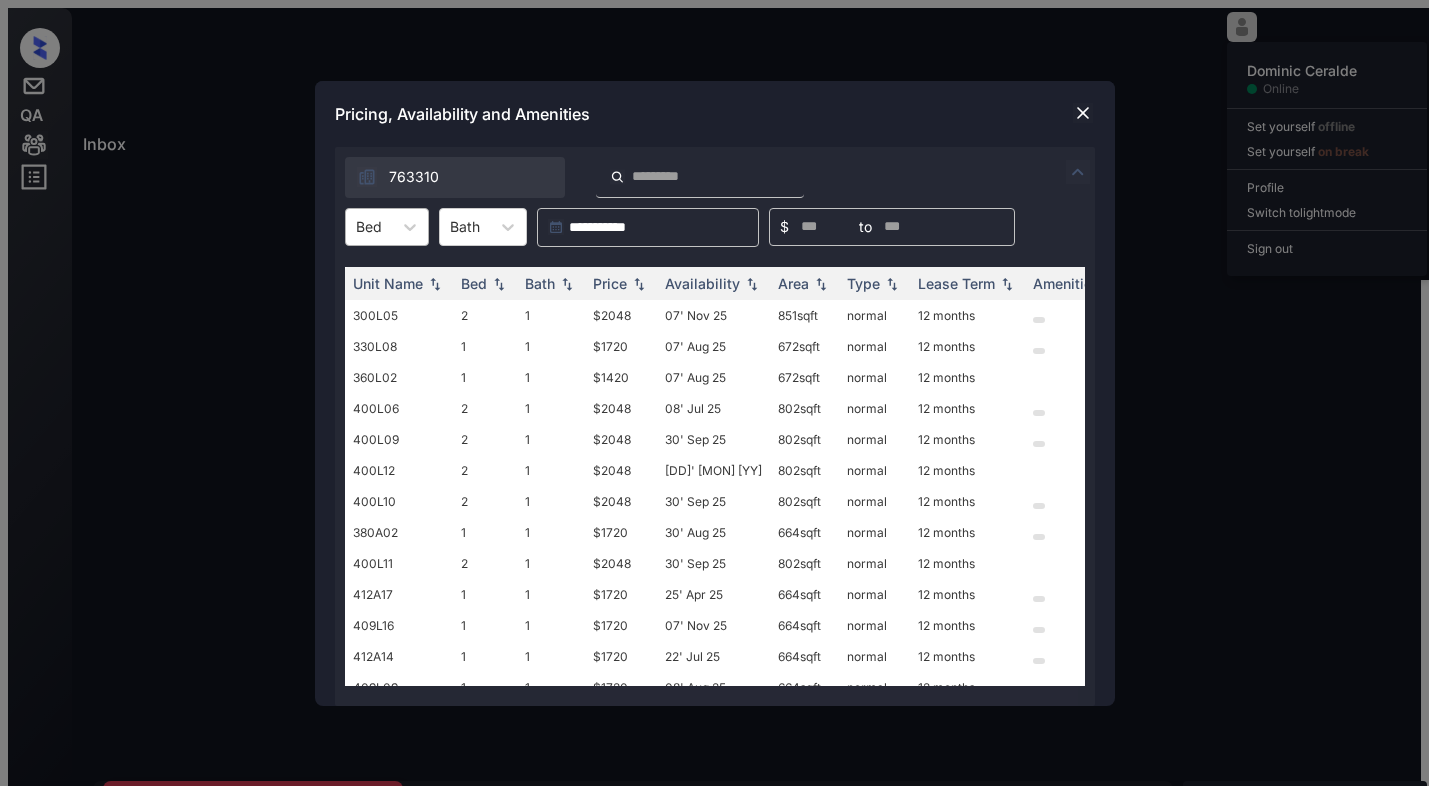 click on "Bed" at bounding box center [369, 226] 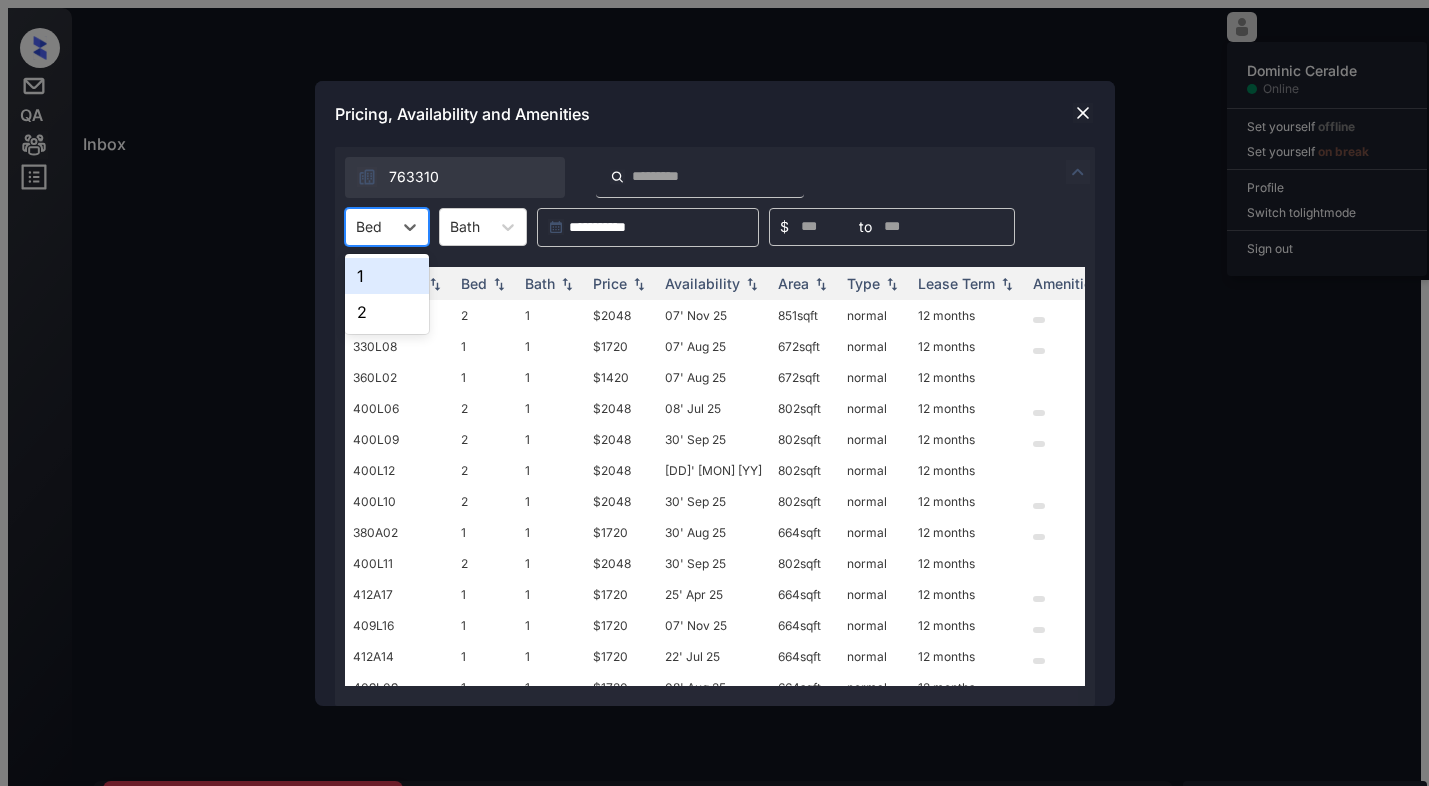 click on "1" at bounding box center (387, 276) 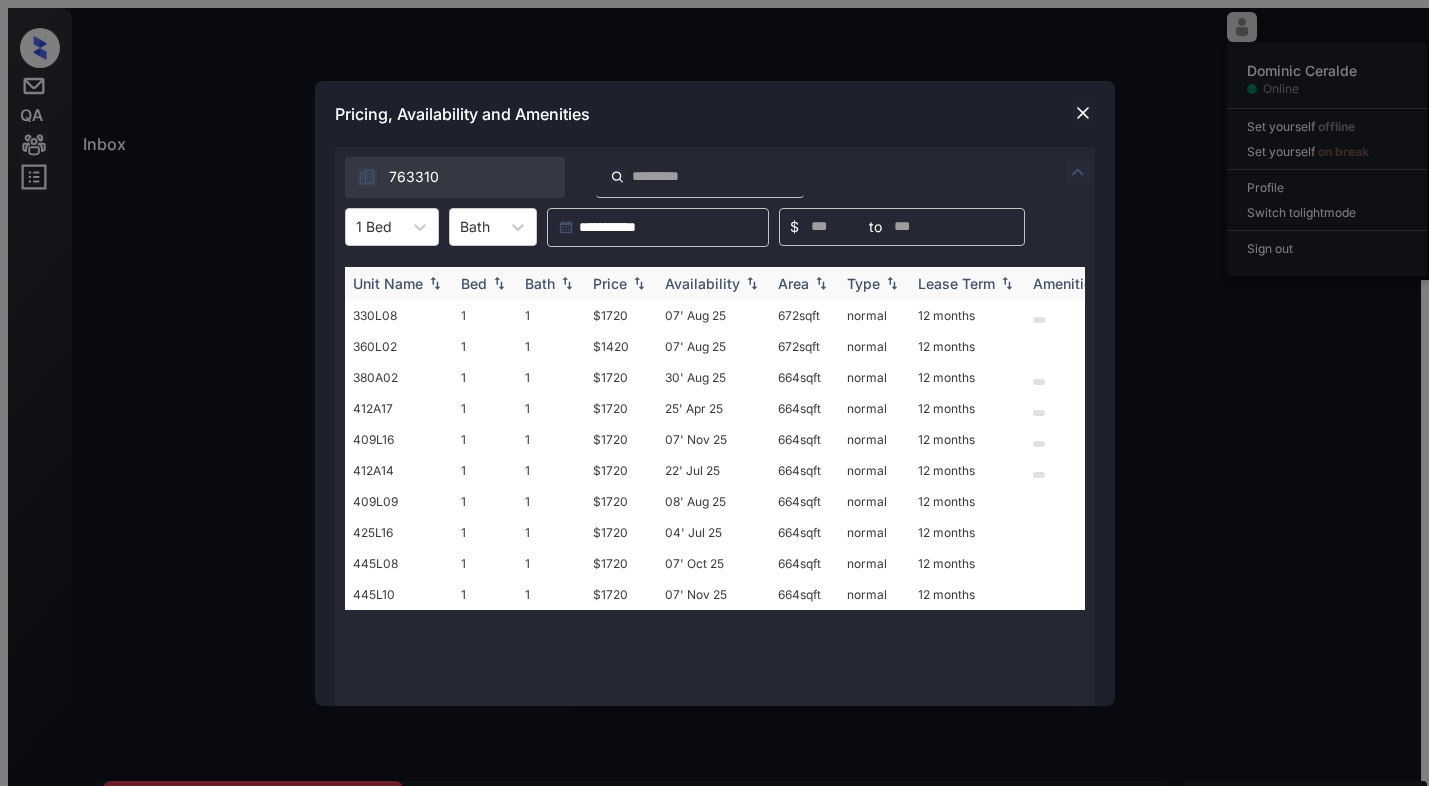 click at bounding box center (499, 283) 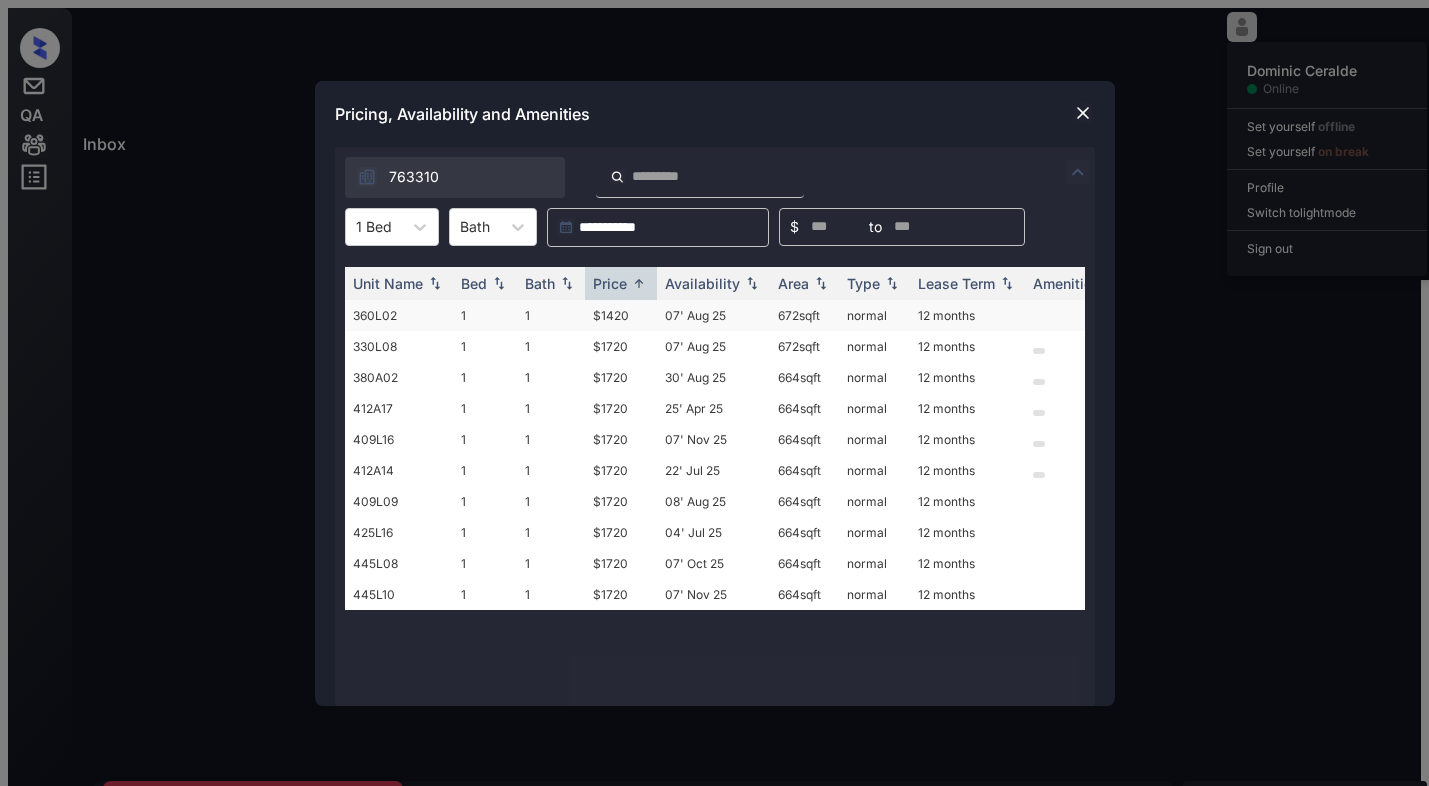 click on "$1420" at bounding box center [621, 315] 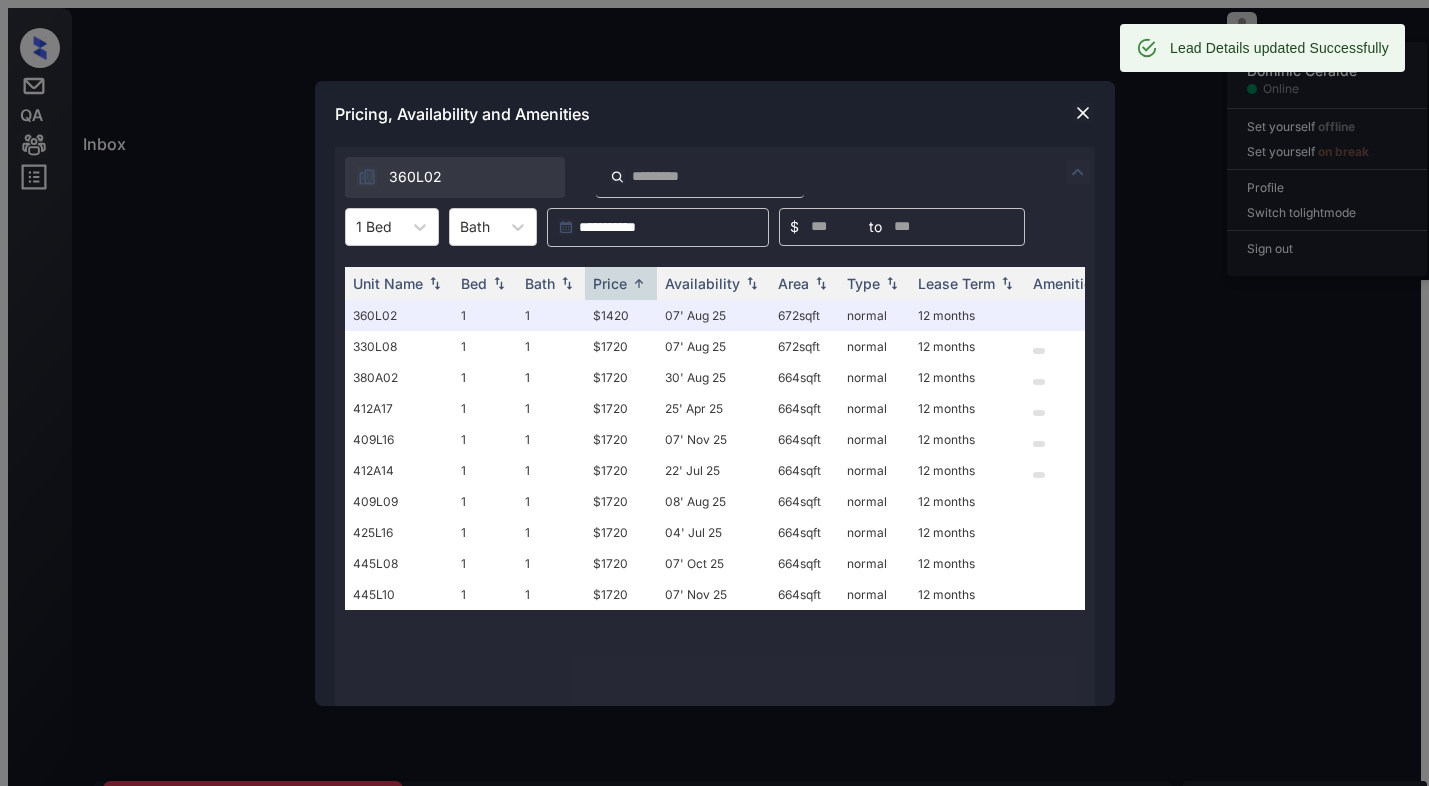 click at bounding box center (1083, 113) 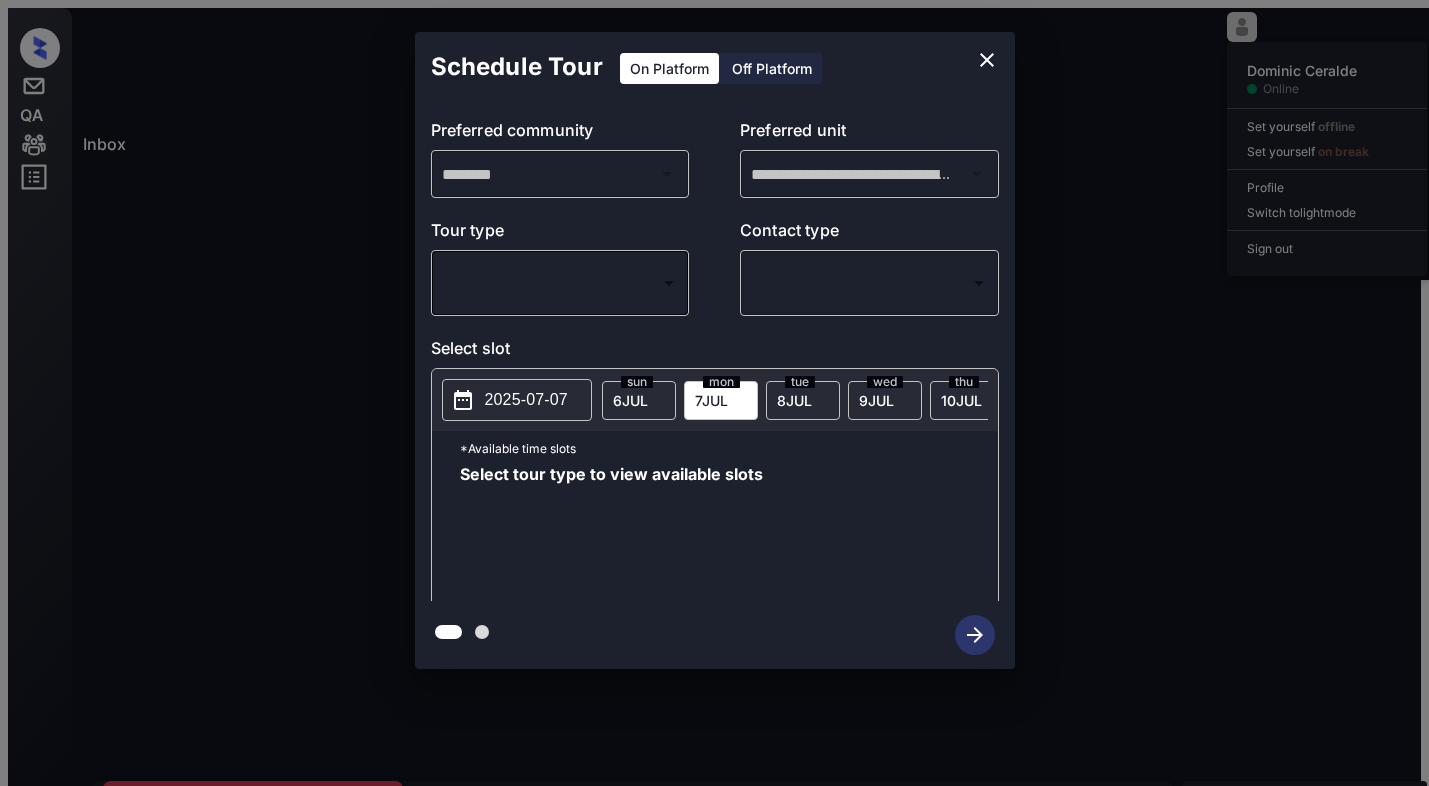 scroll, scrollTop: 0, scrollLeft: 0, axis: both 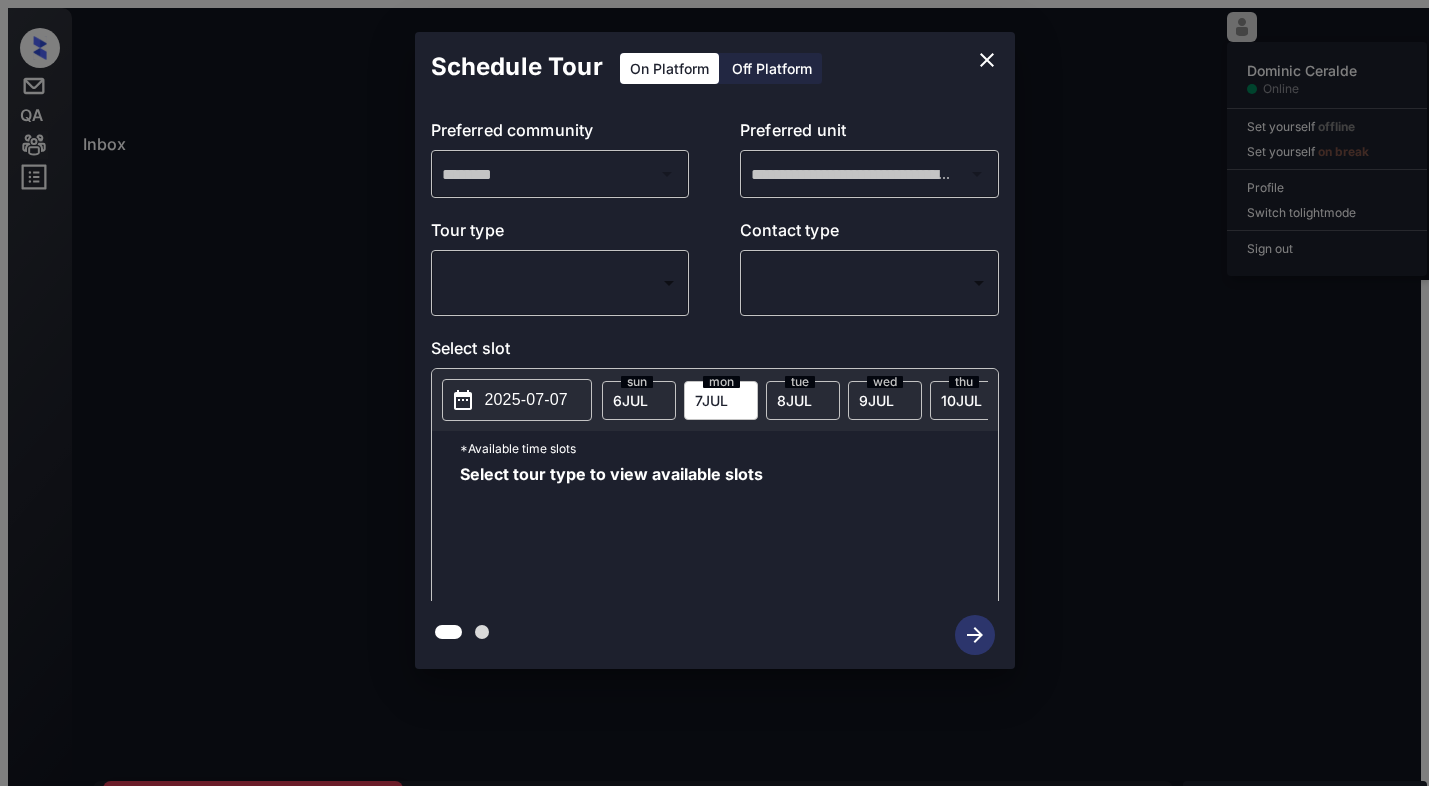 click on "Inbox [PERSON] Online Set yourself   offline Set yourself   on break Profile Switch to  light  mode Sign out Contacted Jul-06 10:13 pm   [PERSON] [LAST]... [CITY]  ([STATE]) Tour Scheduled Jul-06 10:14 pm   [PERSON] [LAST] The Villas at ...  (Air Communitie...) Contacted Lost Lead Sentiment: Angry Upon sliding the acknowledgement:  Lead will move to lost stage. * ​ SMS and call option will be set to opt out. AFM will be turned off for the lead. [PERSON] New Message [PERSON] Notes Note: https://conversation.getzuma.com/686b510cc2dab49429dc5bd1 - Paste this link into your browser to view [PERSON]’s conversation with the prospect Jul 06, 2025 09:46 pm  Sync'd w  yardi K New Message Agent Lead created via leadPoller in Inbound stage. Jul 06, 2025 09:46 pm A New Message Agent Lead transferred to leasing agent: [PERSON] Jul 06, 2025 09:46 pm  Sync'd w  yardi Z New Message Agent AFM Request sent to [PERSON]. Jul 06, 2025 09:46 pm A New Message Agent Notes Note: Jul 06, 2025 09:46 pm A New Message [PERSON] K New Message" at bounding box center [714, 480] 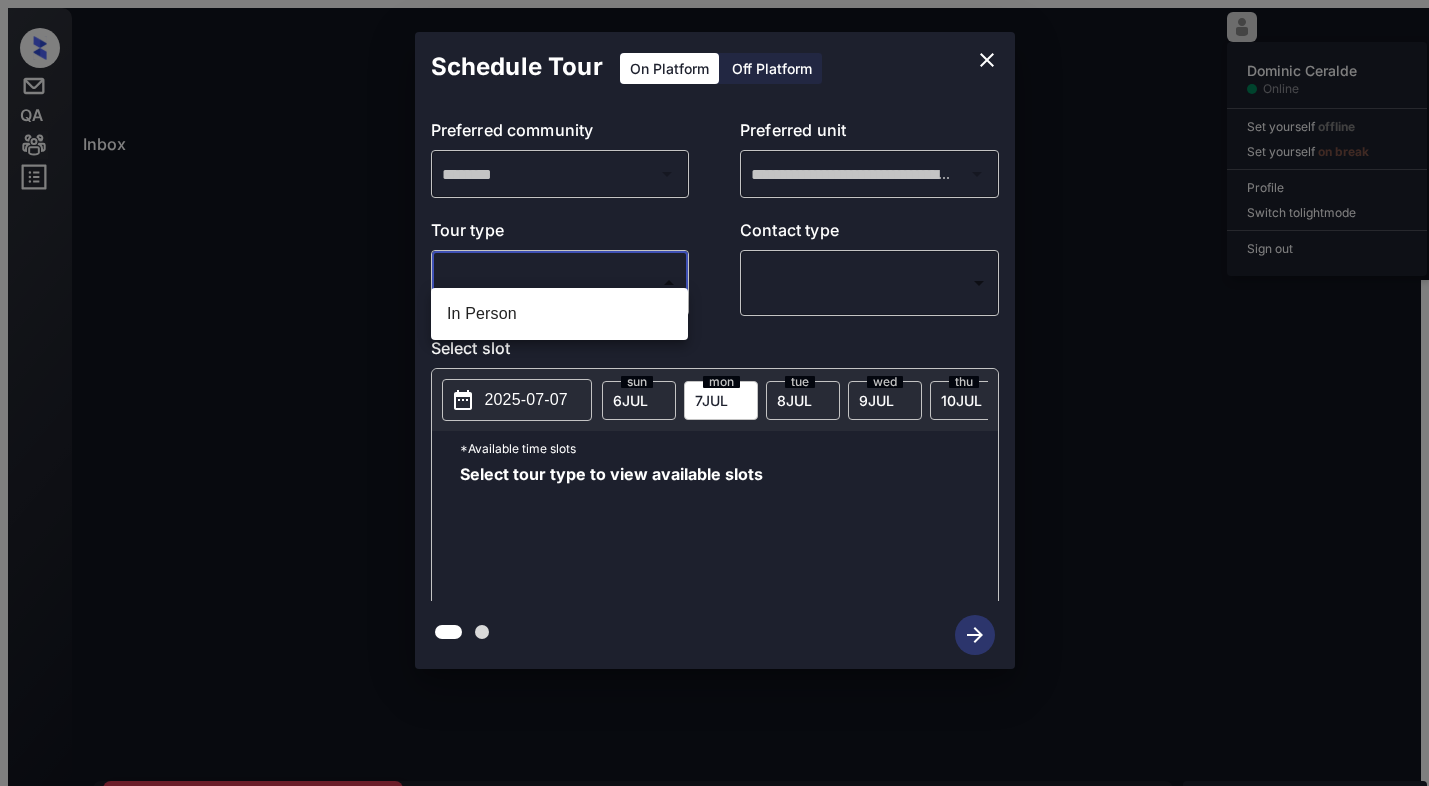 click on "In Person" at bounding box center [559, 314] 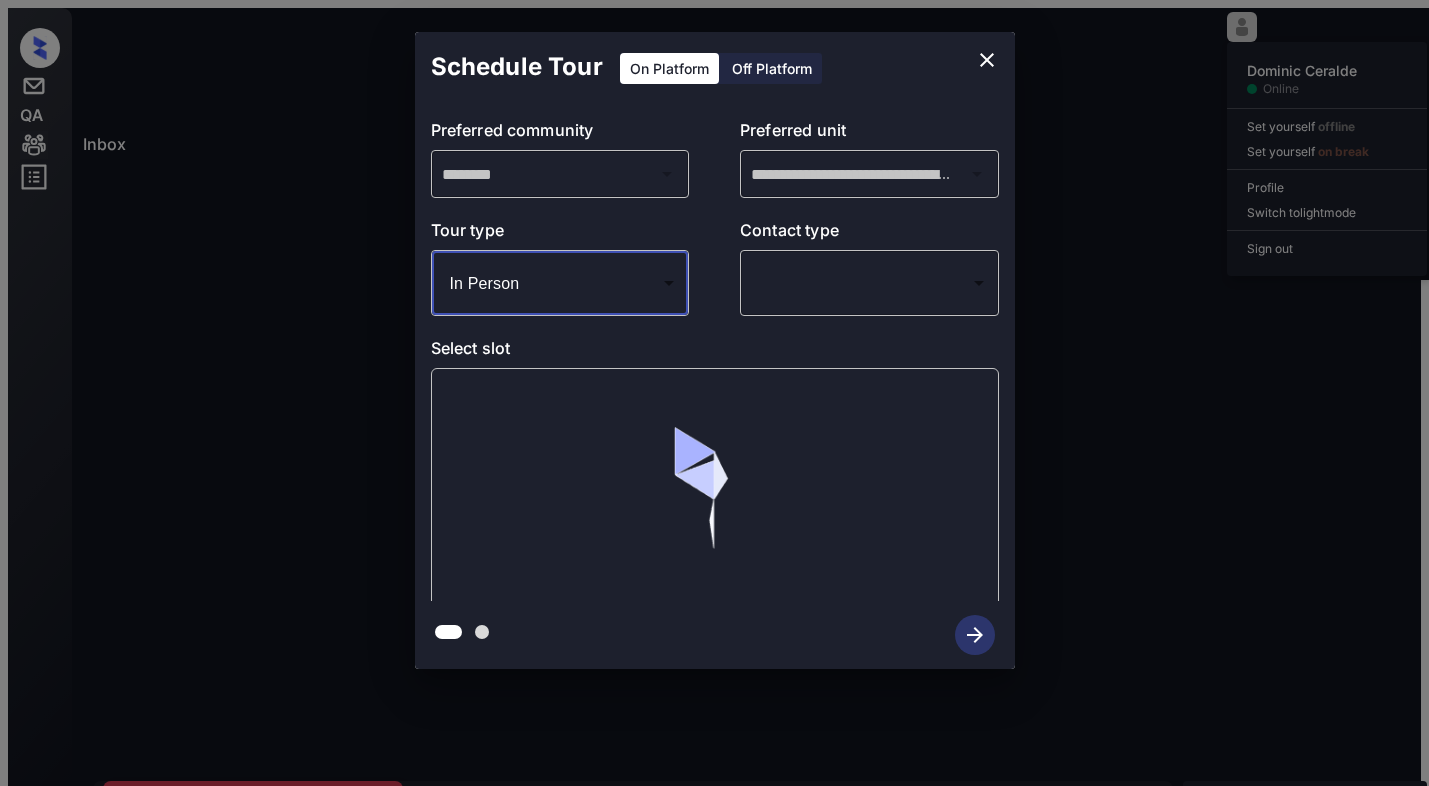 click on "Inbox [PERSON] Online Set yourself   offline Set yourself   on break Profile Switch to  light  mode Sign out Contacted Jul-06 10:13 pm   [PERSON] [LAST]... [CITY]  ([STATE]) Tour Scheduled Jul-06 10:14 pm   [PERSON] [LAST] The Villas at ...  (Air Communitie...) Contacted Lost Lead Sentiment: Angry Upon sliding the acknowledgement:  Lead will move to lost stage. * ​ SMS and call option will be set to opt out. AFM will be turned off for the lead. [PERSON] New Message [PERSON] Notes Note: https://conversation.getzuma.com/686b510cc2dab49429dc5bd1 - Paste this link into your browser to view [PERSON]’s conversation with the prospect Jul 06, 2025 09:46 pm  Sync'd w  yardi K New Message Agent Lead created via leadPoller in Inbound stage. Jul 06, 2025 09:46 pm A New Message Agent Lead transferred to leasing agent: [PERSON] Jul 06, 2025 09:46 pm  Sync'd w  yardi Z New Message Agent AFM Request sent to [PERSON]. Jul 06, 2025 09:46 pm A New Message Agent Notes Note: Jul 06, 2025 09:46 pm A New Message [PERSON] K New Message" at bounding box center [714, 480] 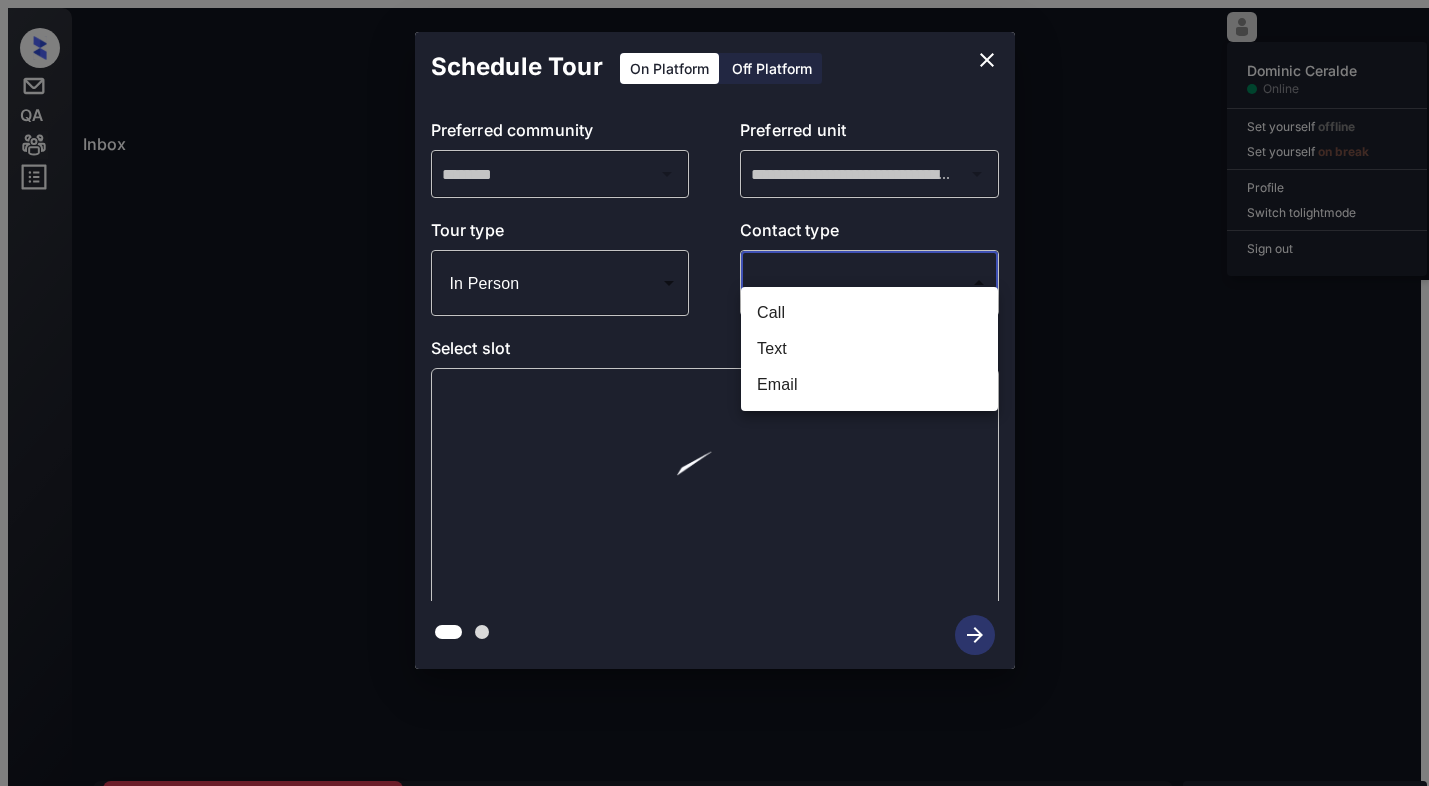 click on "Text" at bounding box center (869, 349) 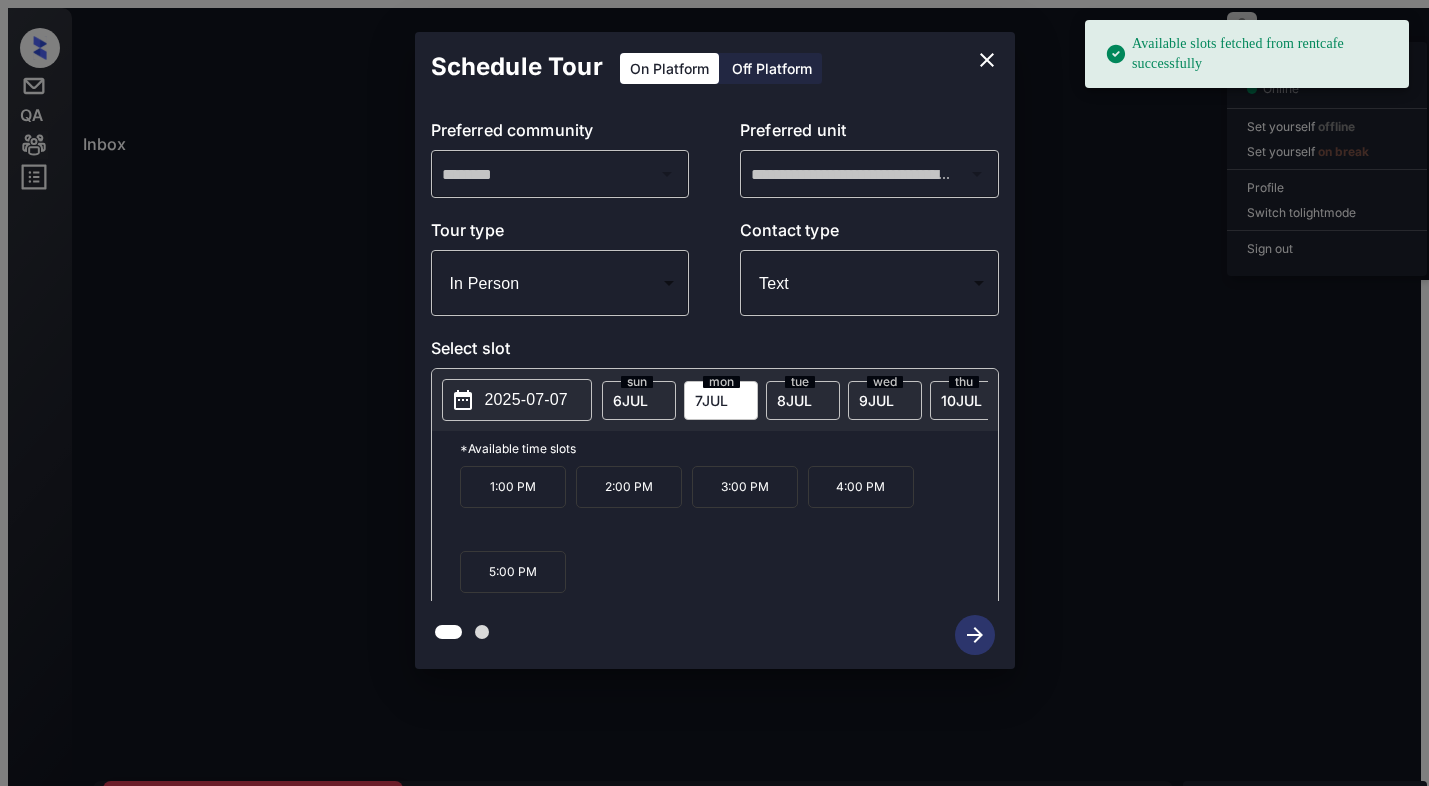 click on "7 JUL" at bounding box center [630, 400] 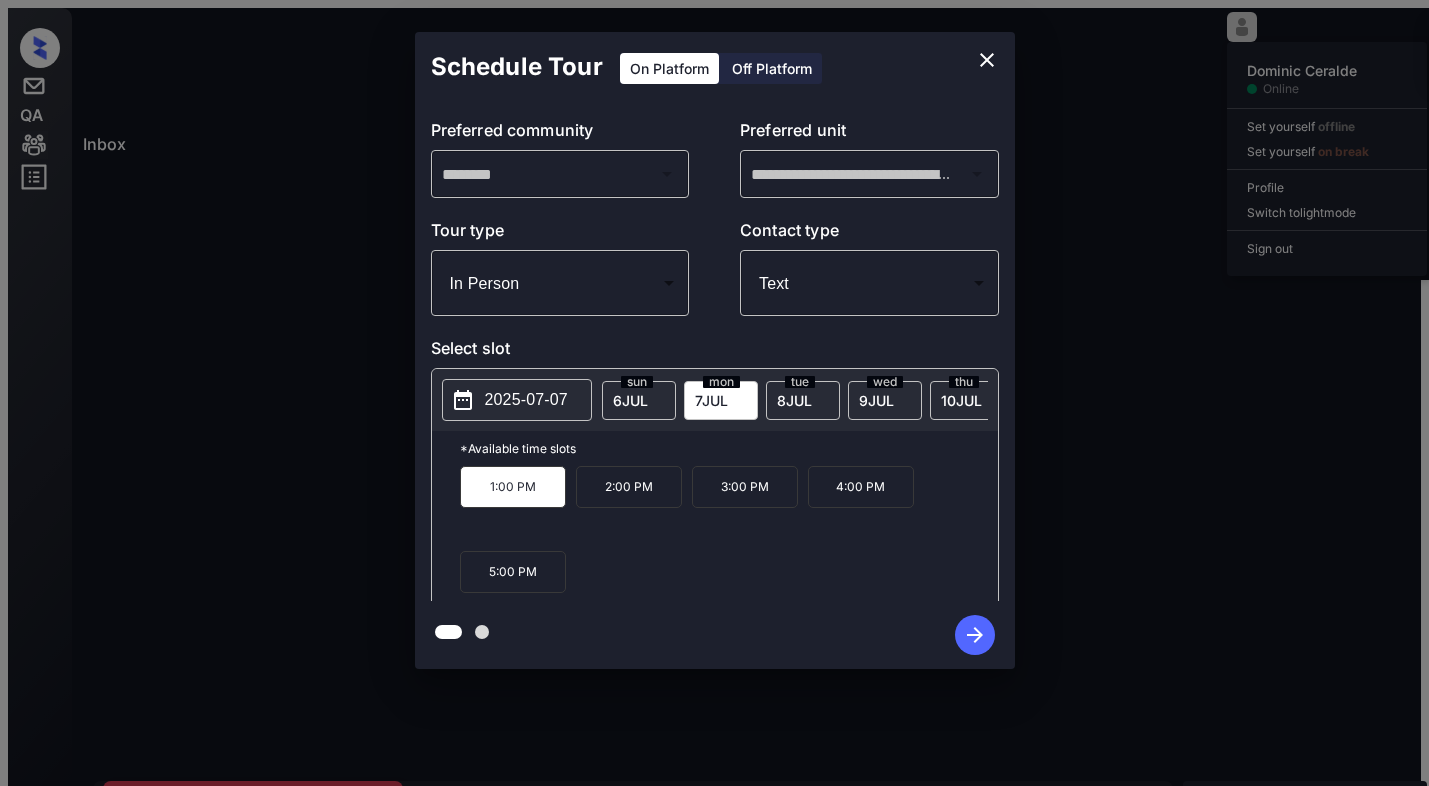 click at bounding box center (975, 635) 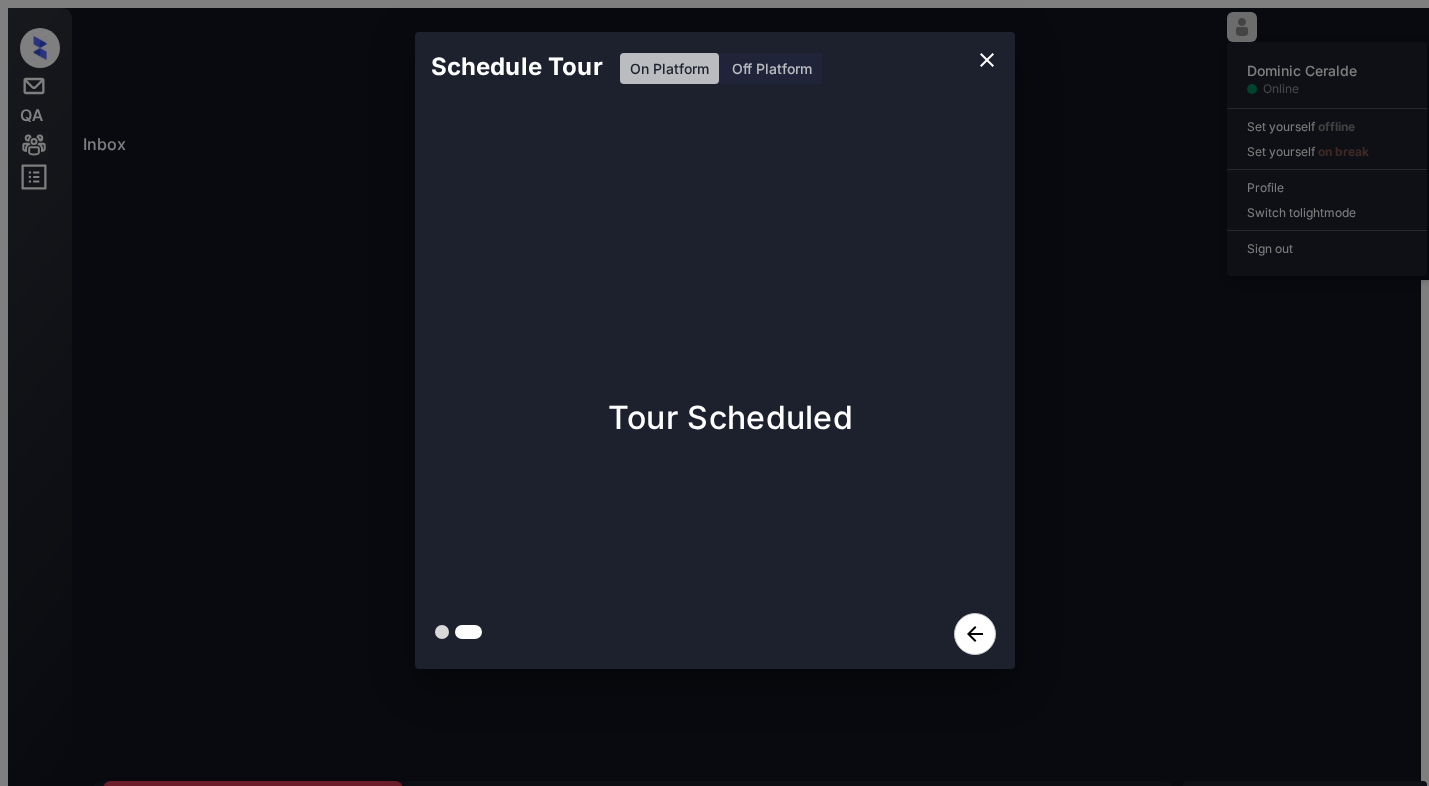 scroll, scrollTop: 3502, scrollLeft: 0, axis: vertical 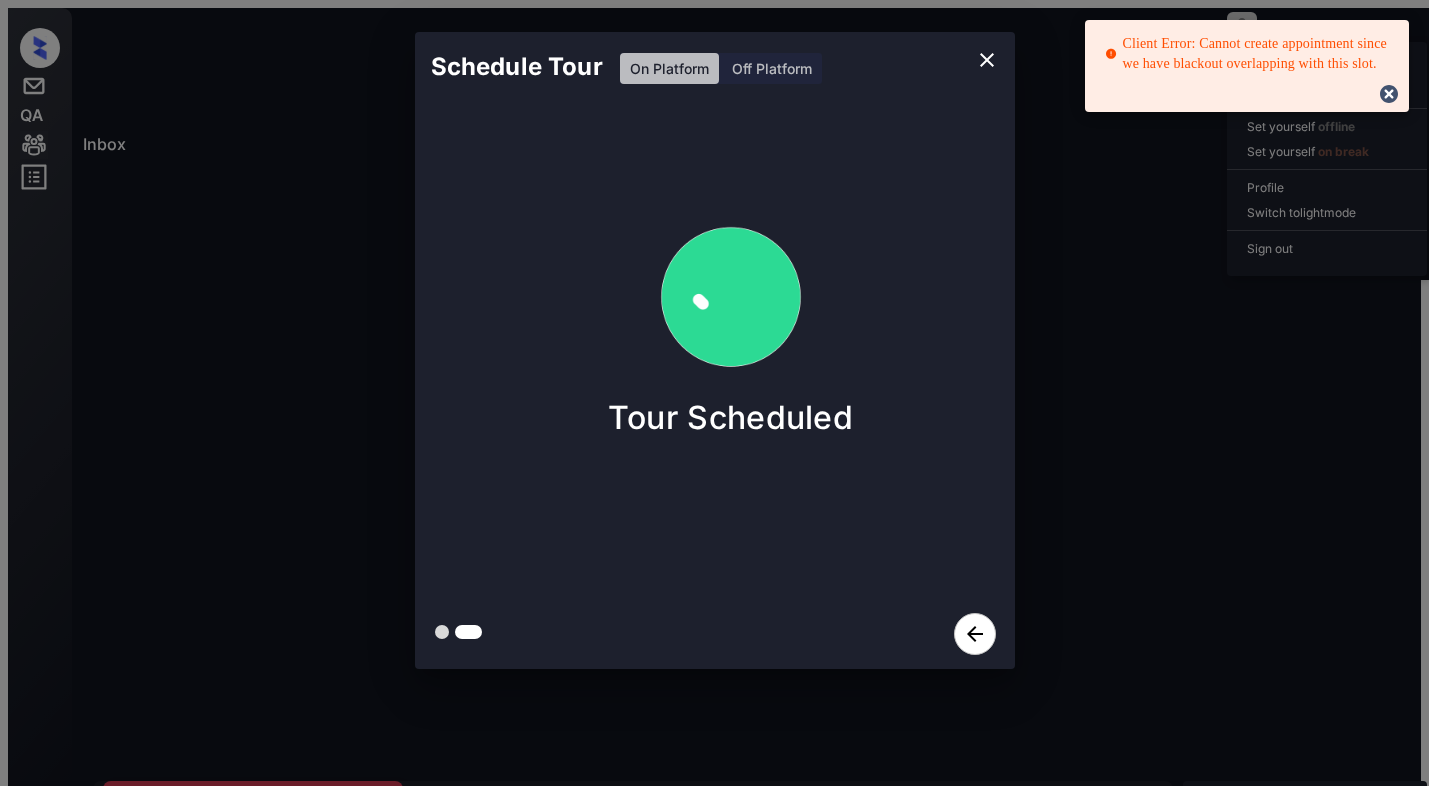 click at bounding box center (987, 60) 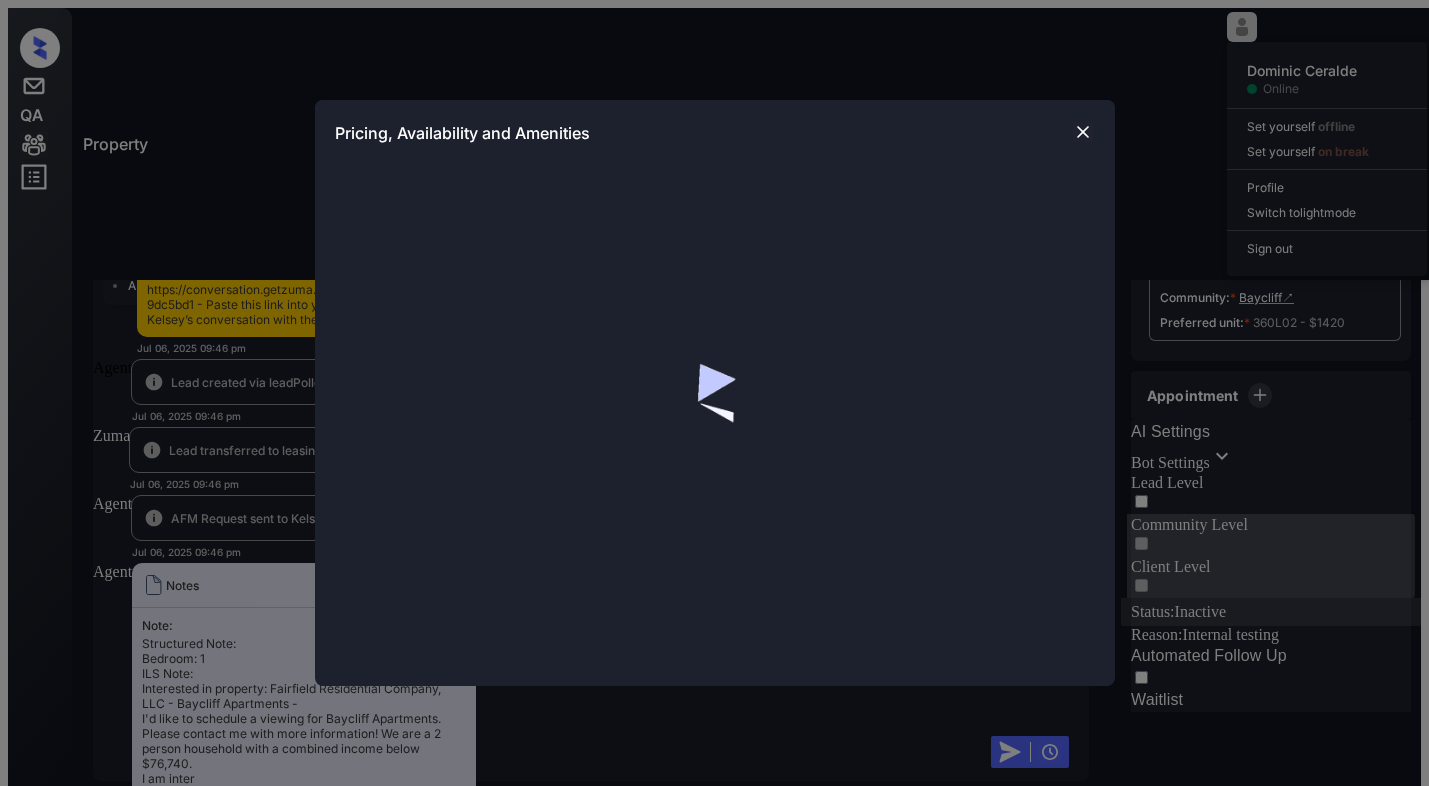 scroll, scrollTop: 0, scrollLeft: 0, axis: both 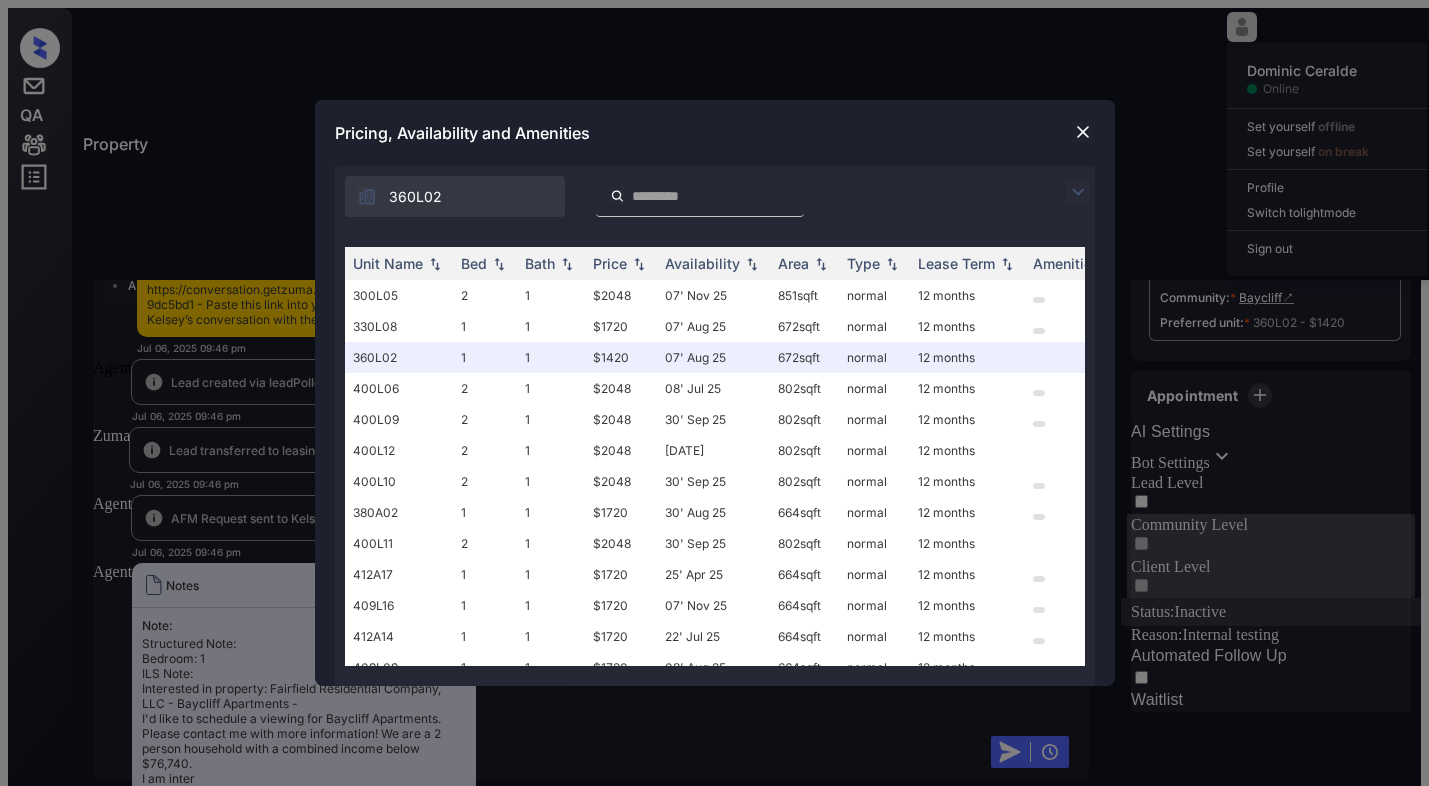 click at bounding box center (367, 197) 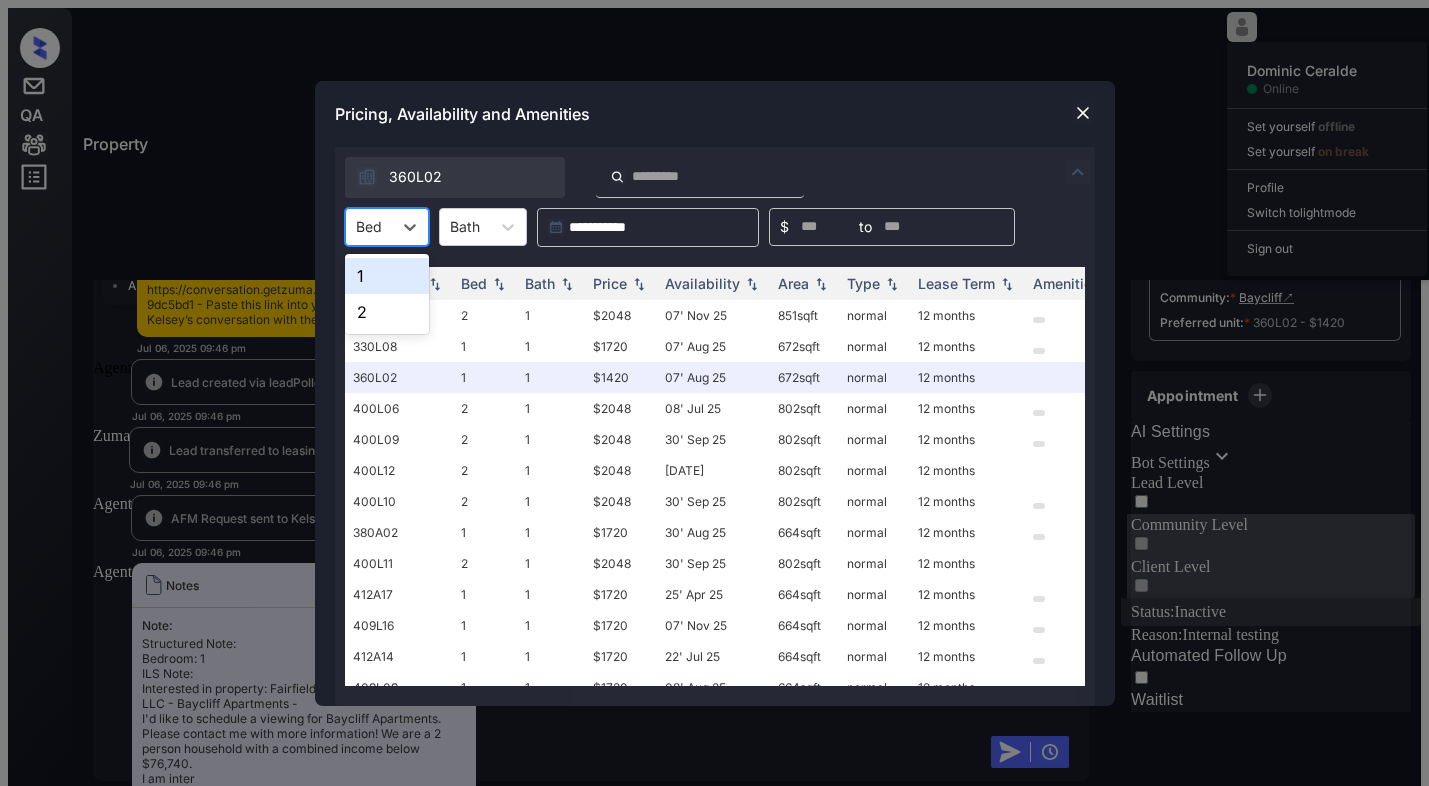 click at bounding box center (369, 226) 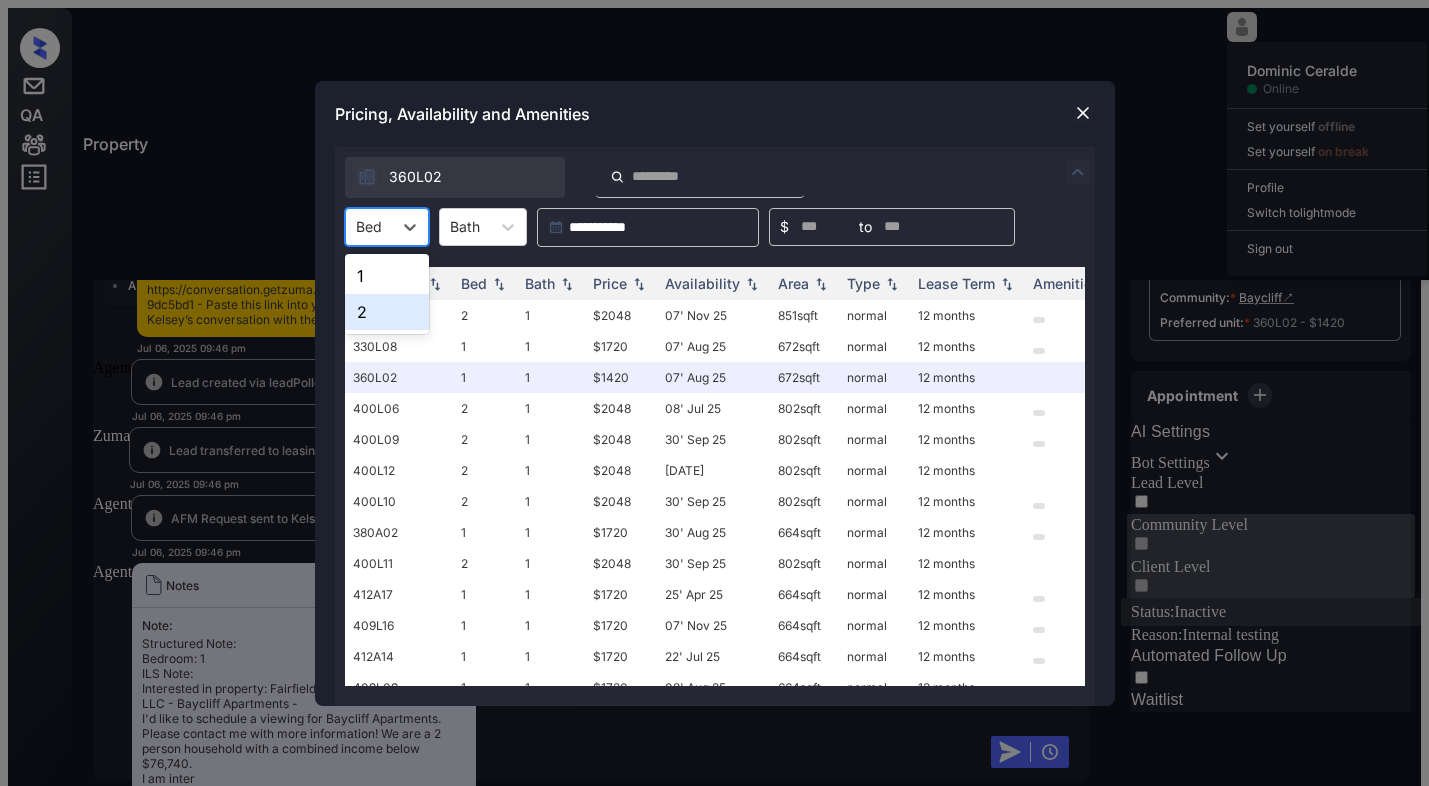 click on "2" at bounding box center (387, 312) 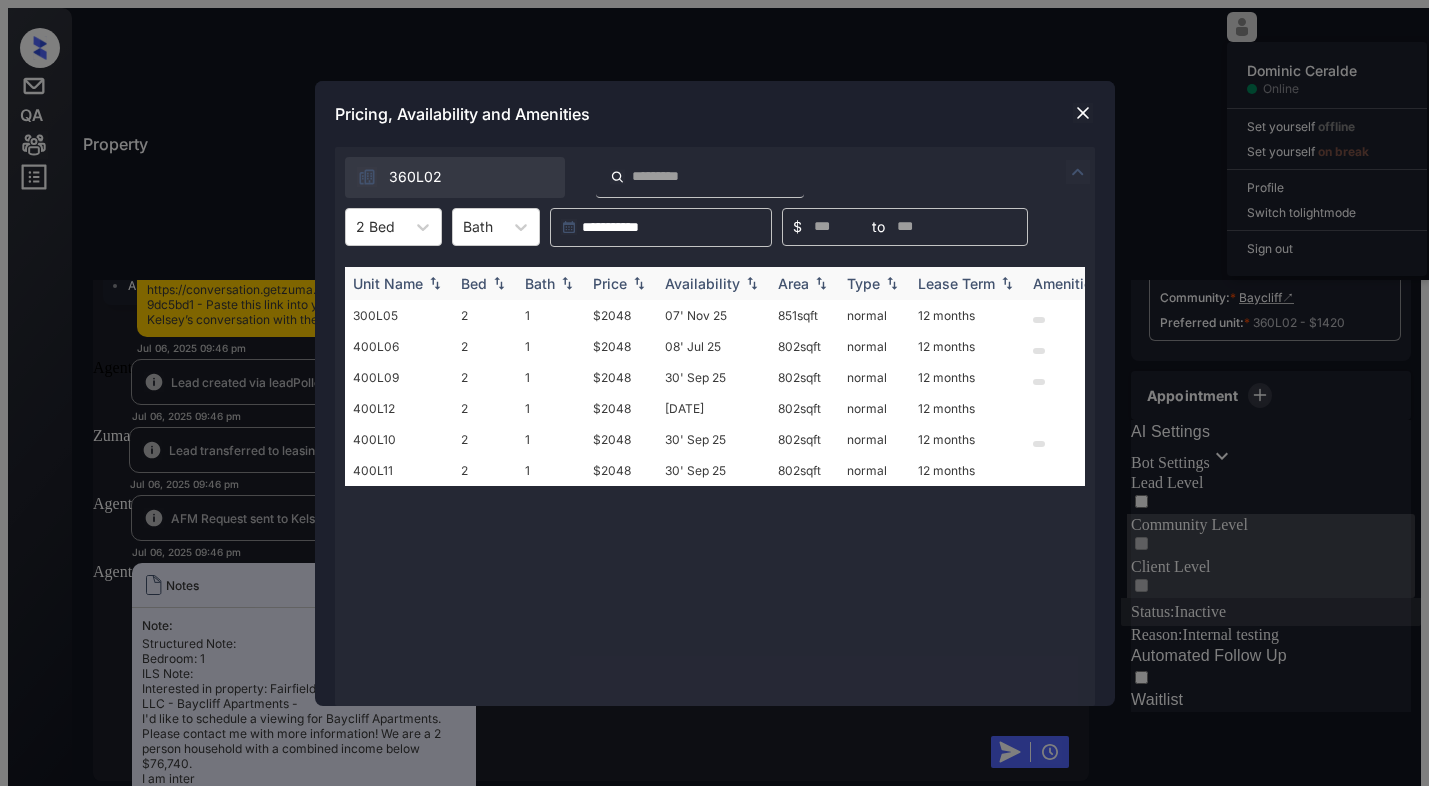click at bounding box center [499, 283] 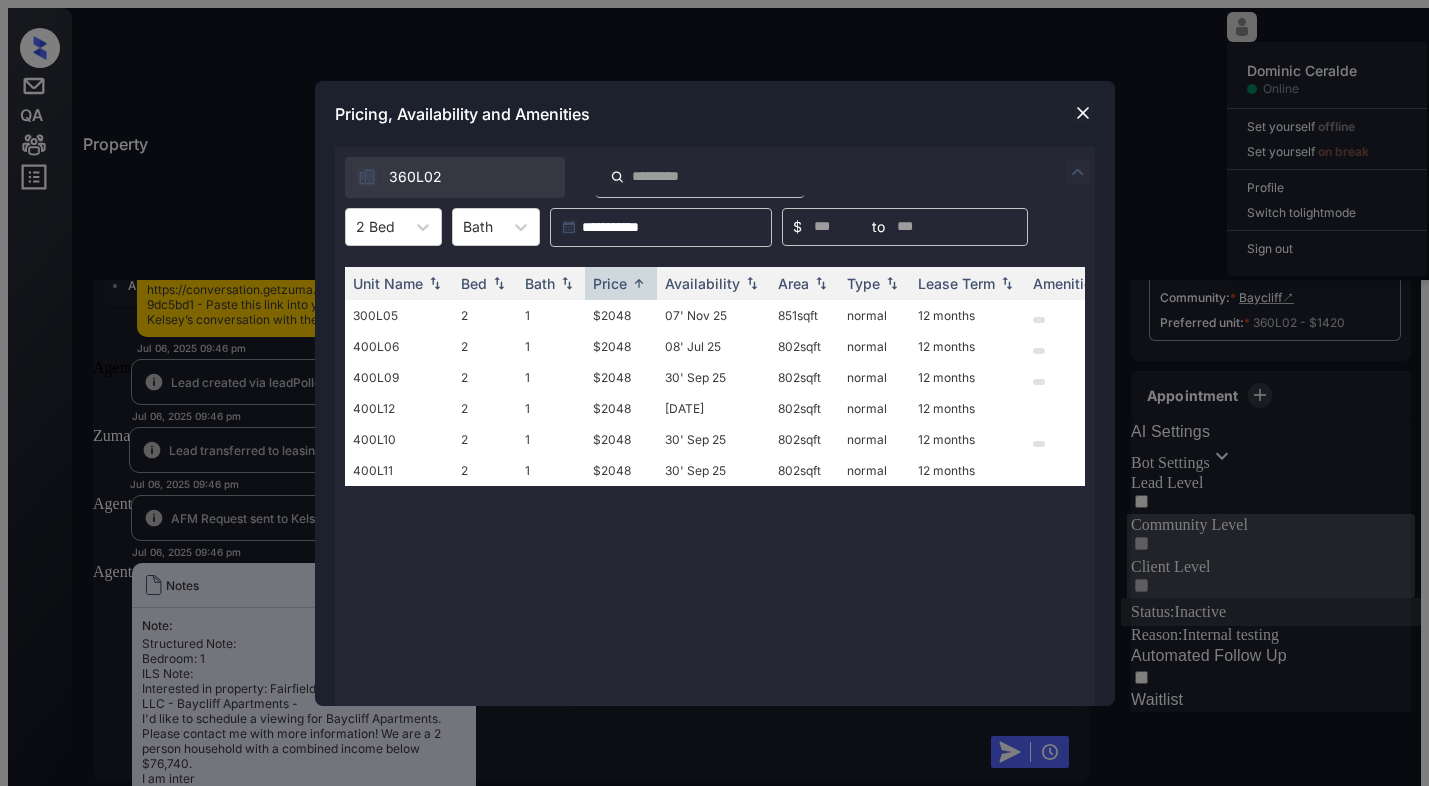 drag, startPoint x: 1067, startPoint y: 104, endPoint x: 1191, endPoint y: 134, distance: 127.57743 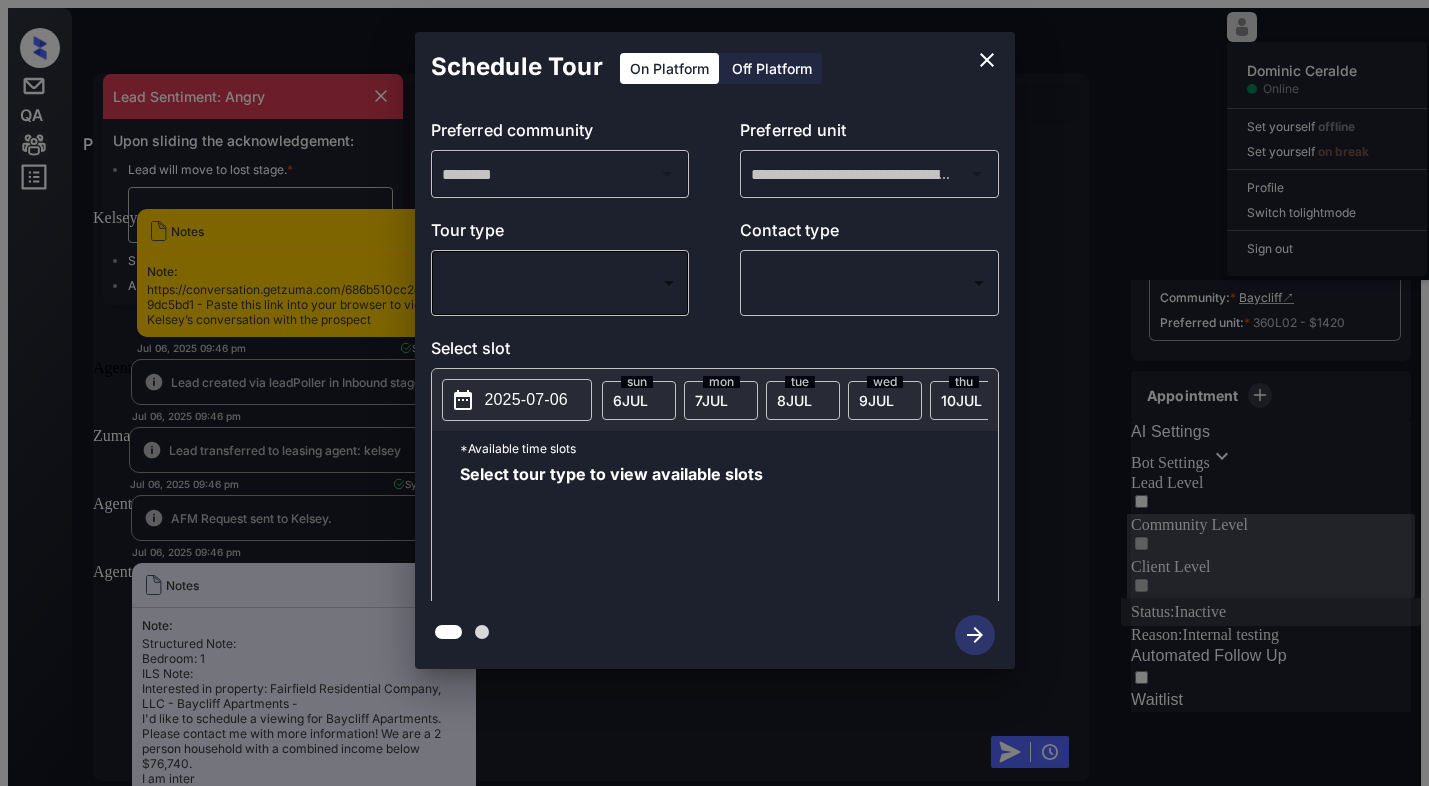 scroll, scrollTop: 0, scrollLeft: 0, axis: both 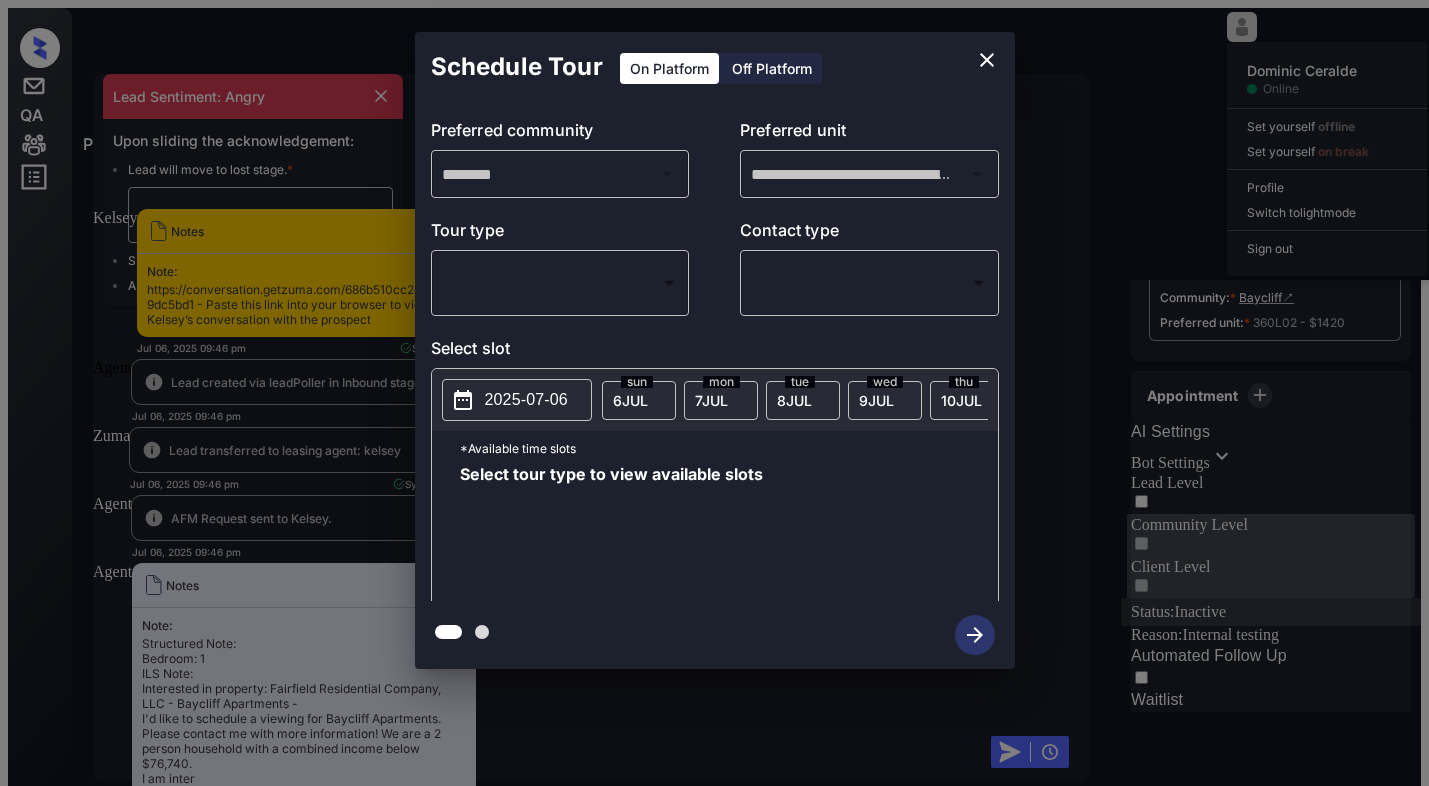 click on "Property Dominic Ceralde Online Set yourself   offline Set yourself   on break Profile Switch to  light  mode Sign out Contacted Lost Lead Sentiment: Angry Upon sliding the acknowledgement:  Lead will move to lost stage. * ​ SMS and call option will be set to opt out. AFM will be turned off for the lead. Kelsey New Message Kelsey Notes Note: https://conversation.getzuma.com/686b510cc2dab49429dc5bd1 - Paste this link into your browser to view Kelsey’s conversation with the prospect Jul 06, 2025 09:46 pm  Sync'd w  yardi K New Message Agent Lead created via leadPoller in Inbound stage. Jul 06, 2025 09:46 pm A New Message Zuma Lead transferred to leasing agent: kelsey Jul 06, 2025 09:46 pm  Sync'd w  yardi Z New Message Agent AFM Request sent to Kelsey. Jul 06, 2025 09:46 pm A New Message Agent Notes Note: Jul 06, 2025 09:46 pm A New Message Kelsey Lead Details Updated
BedRoom: 1
Jul 06, 2025 09:46 pm K New Message Kelsey Jul 06, 2025 09:46 pm   | SmarterAFMV2Sms  Sync'd w  yardi K New Message Kelsey K Z" at bounding box center (714, 480) 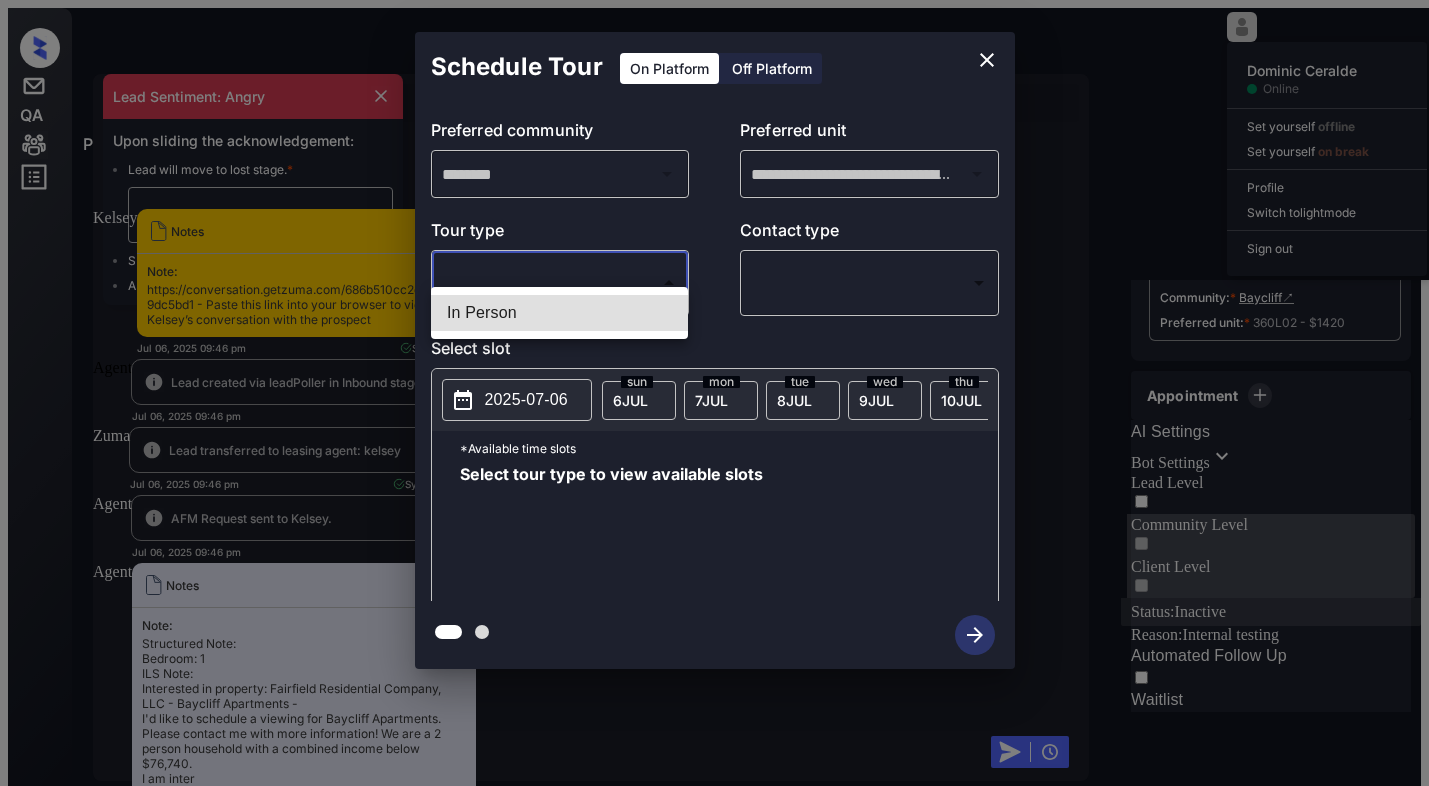 click on "In Person" at bounding box center [559, 313] 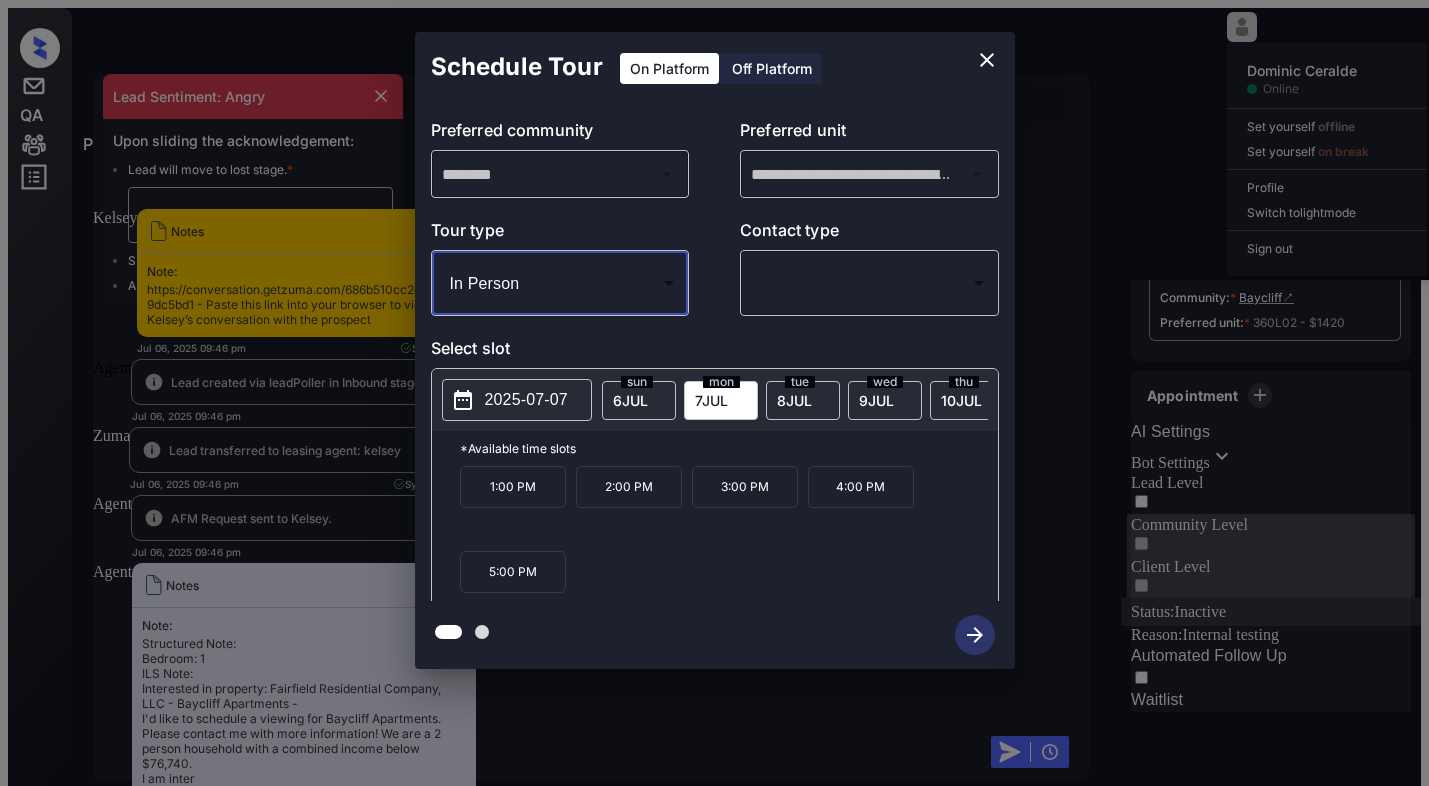 click at bounding box center [987, 60] 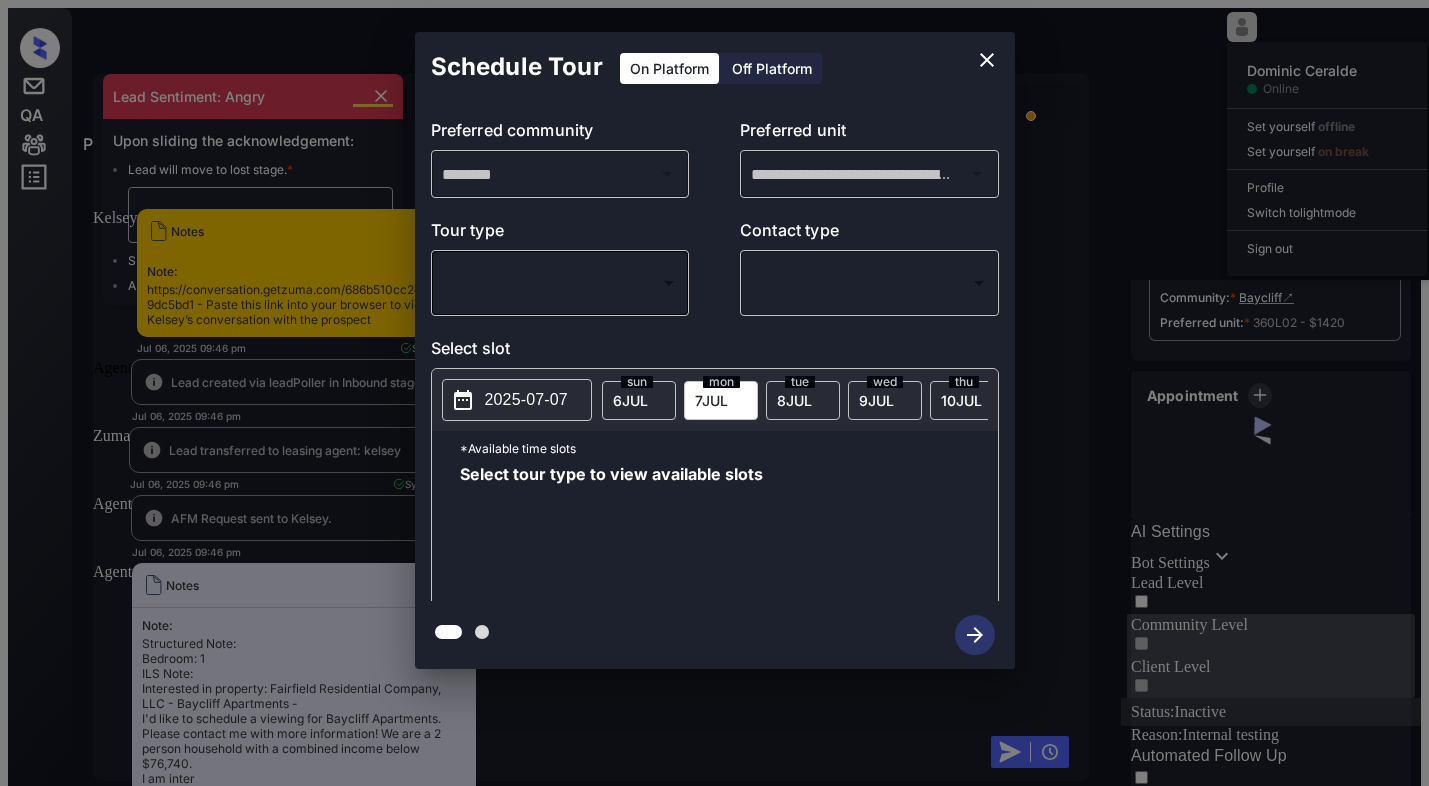 scroll, scrollTop: 0, scrollLeft: 0, axis: both 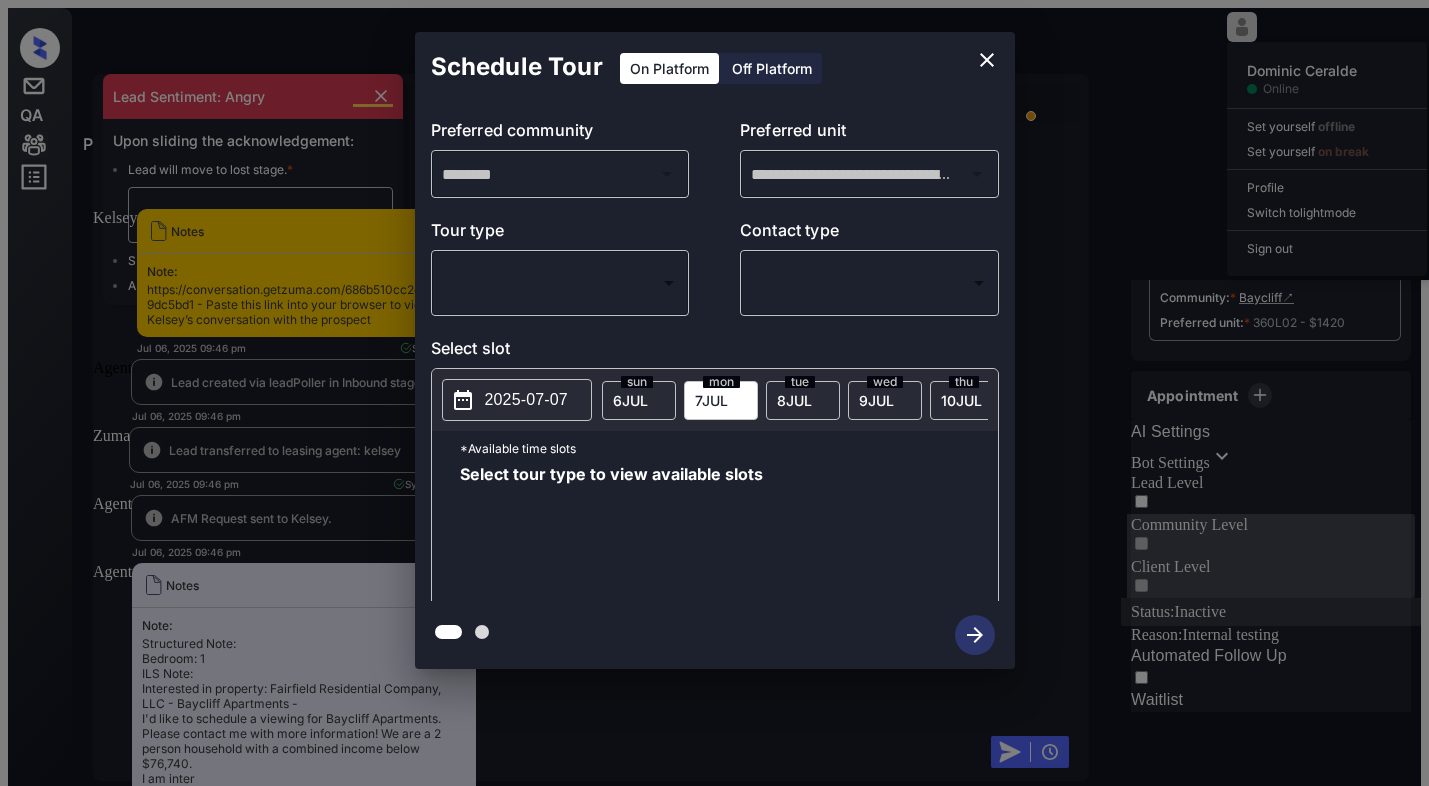 click on "**********" at bounding box center [715, 351] 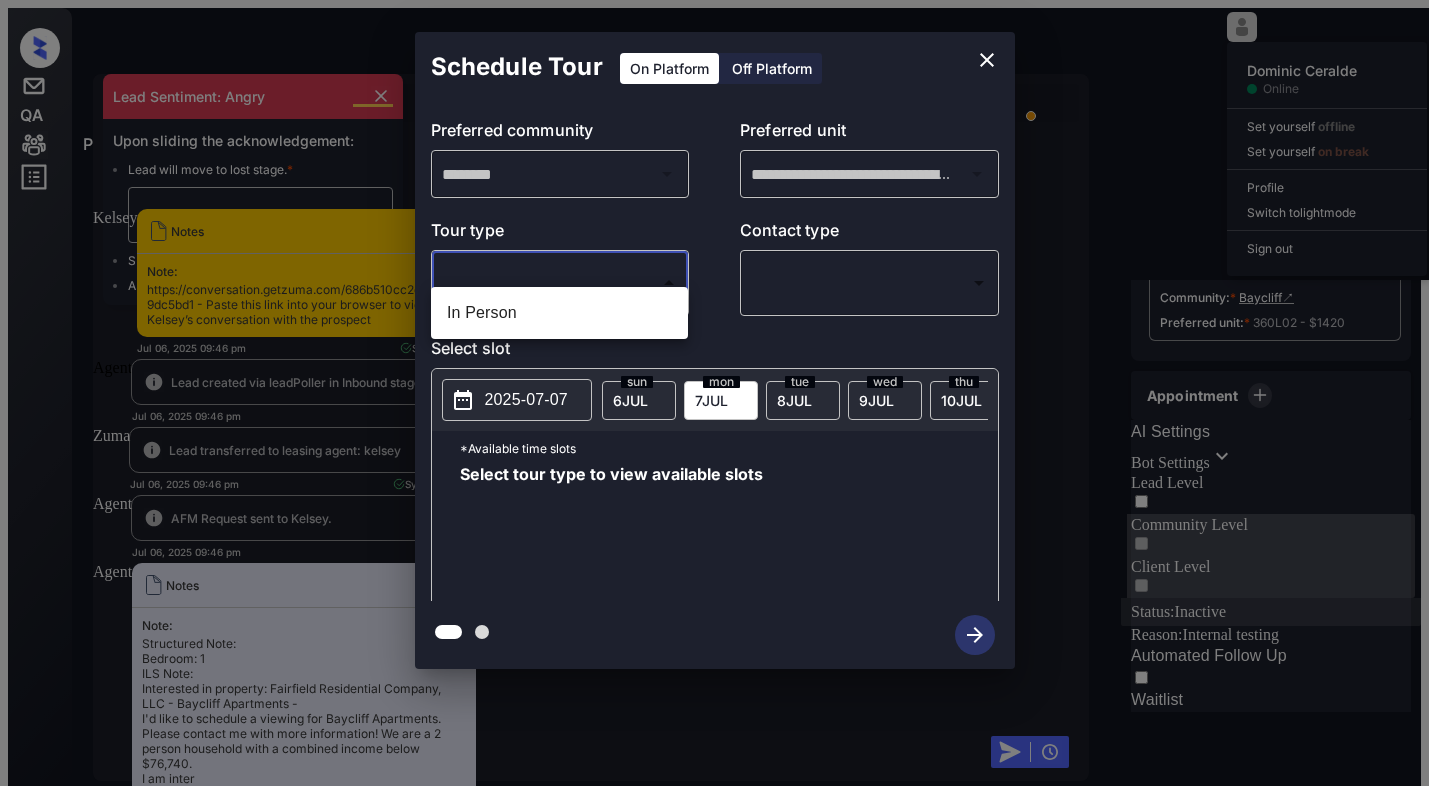 click on "Property [PERSON] Online Set yourself   offline Set yourself   on break Profile Switch to  light  mode Sign out Contacted Lost Lead Sentiment: Angry Upon sliding the acknowledgement:  Lead will move to lost stage. * ​ SMS and call option will be set to opt out. AFM will be turned off for the lead. [PERSON] New Message [PERSON] Notes Note: https://conversation.getzuma.com/686b510cc2dab49429dc5bd1 - Paste this link into your browser to view [PERSON]’s conversation with the prospect Jul 06, 2025 09:46 pm  Sync'd w  yardi K New Message Agent Lead created via leadPoller in Inbound stage. Jul 06, 2025 09:46 pm A New Message Zuma Lead transferred to leasing agent: [PERSON] Jul 06, 2025 09:46 pm  Sync'd w  yardi Z New Message Agent AFM Request sent to [PERSON]. Jul 06, 2025 09:46 pm A New Message Agent Notes Note: Jul 06, 2025 09:46 pm A New Message [PERSON] Lead Details Updated
BedRoom: 1
Jul 06, 2025 09:46 pm K New Message [PERSON] Jul 06, 2025 09:46 pm   | SmarterAFMV2Sms  Sync'd w  yardi K New Message [PERSON] K Z" at bounding box center [714, 480] 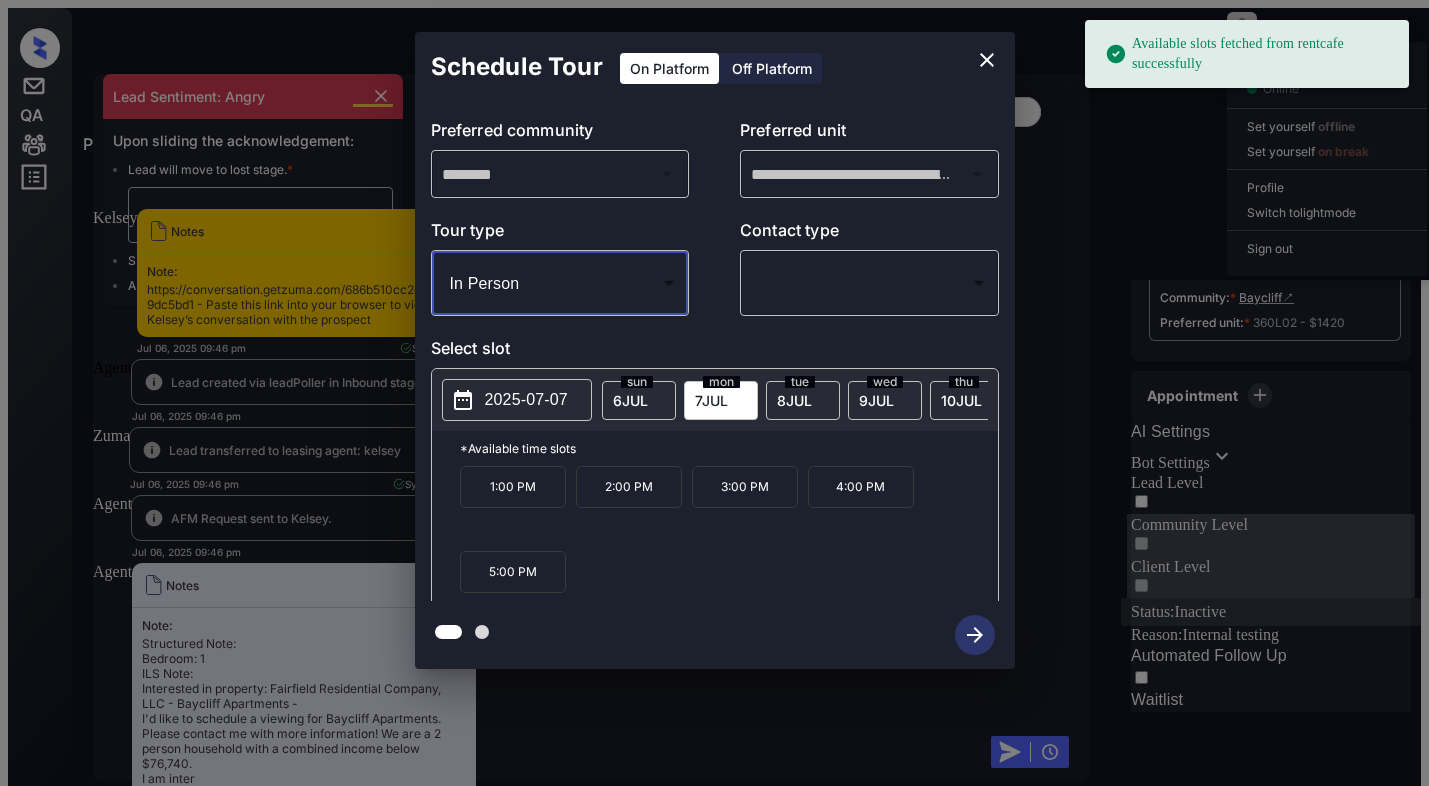 click at bounding box center [987, 60] 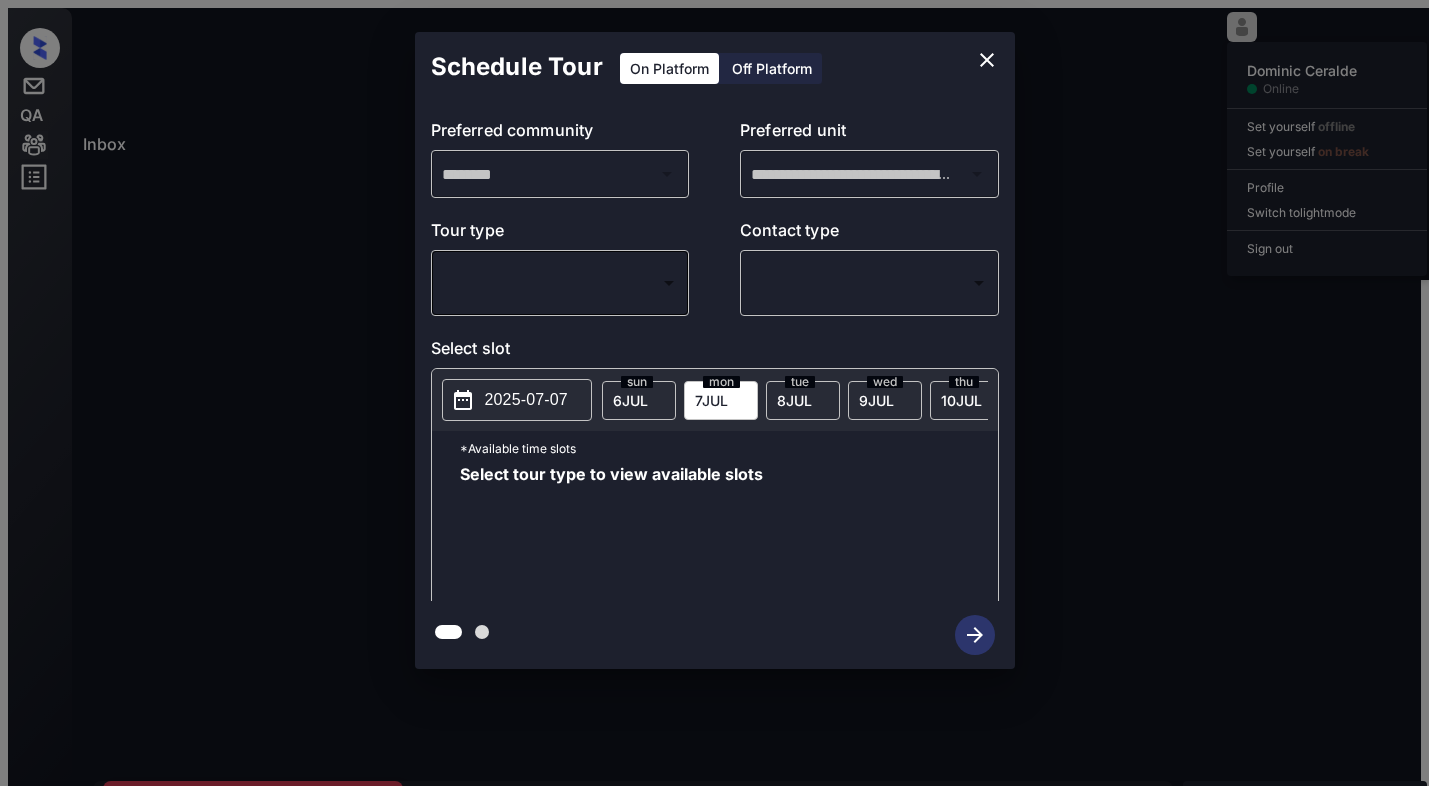 scroll, scrollTop: 0, scrollLeft: 0, axis: both 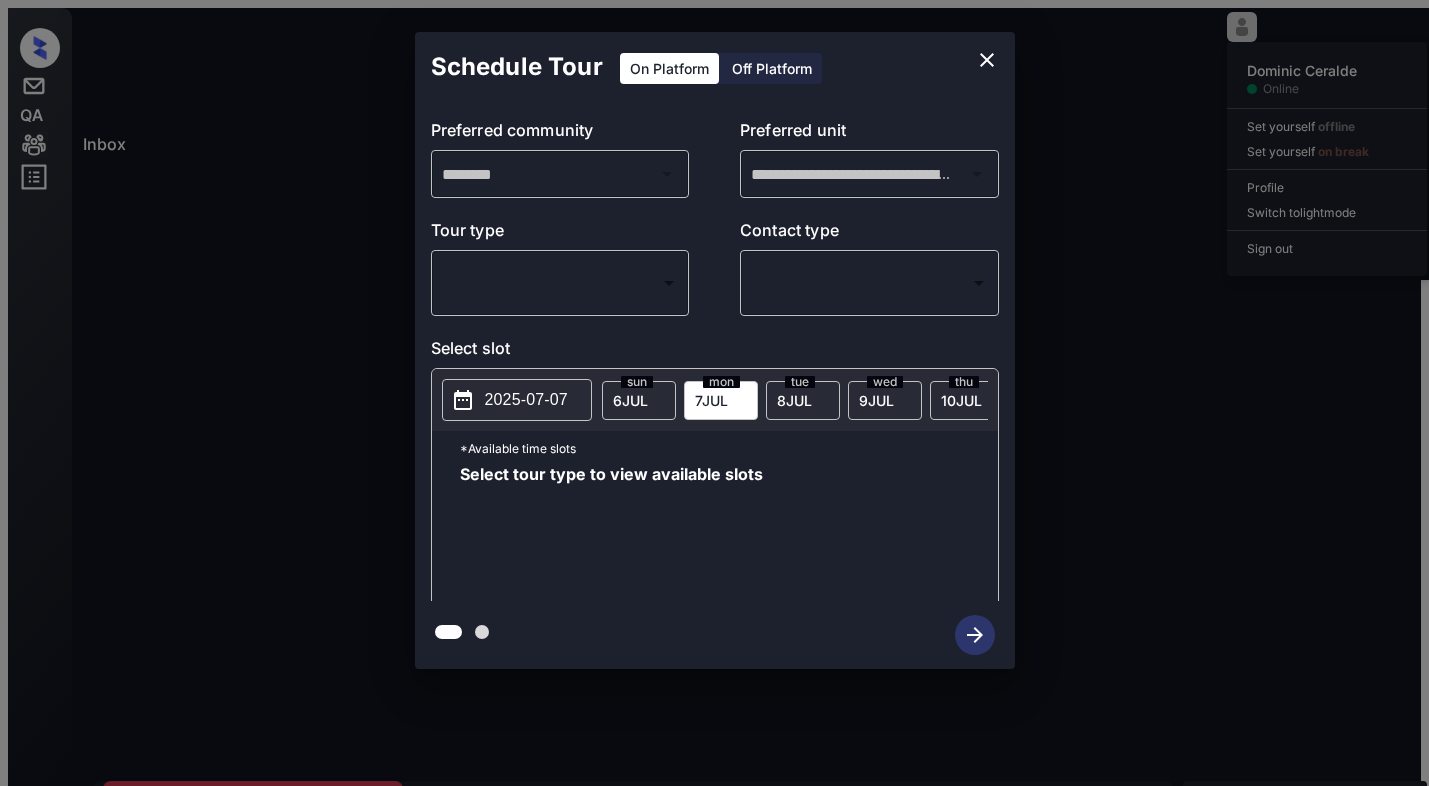 click on "Inbox Dominic Ceralde Online Set yourself   offline Set yourself   on break Profile Switch to  light  mode Sign out Contacted Jul-06 10:18 pm   Jessica Salong... Baycliff  (Fairfield) Contacted Lost Lead Sentiment: Angry Upon sliding the acknowledgement:  Lead will move to lost stage. * ​ SMS and call option will be set to opt out. AFM will be turned off for the lead. Kelsey New Message Kelsey Notes Note: https://conversation.getzuma.com/686b510cc2dab49429dc5bd1 - Paste this link into your browser to view Kelsey’s conversation with the prospect Jul 06, 2025 09:46 pm  Sync'd w  yardi K New Message Agent Lead created via leadPoller in Inbound stage. Jul 06, 2025 09:46 pm A New Message Zuma Lead transferred to leasing agent: kelsey Jul 06, 2025 09:46 pm  Sync'd w  yardi Z New Message Agent AFM Request sent to Kelsey. Jul 06, 2025 09:46 pm A New Message Agent Notes Note: Jul 06, 2025 09:46 pm A New Message Kelsey Lead Details Updated
BedRoom: 1
Jul 06, 2025 09:46 pm K New Message Kelsey    Sync'd w  yardi" at bounding box center [714, 480] 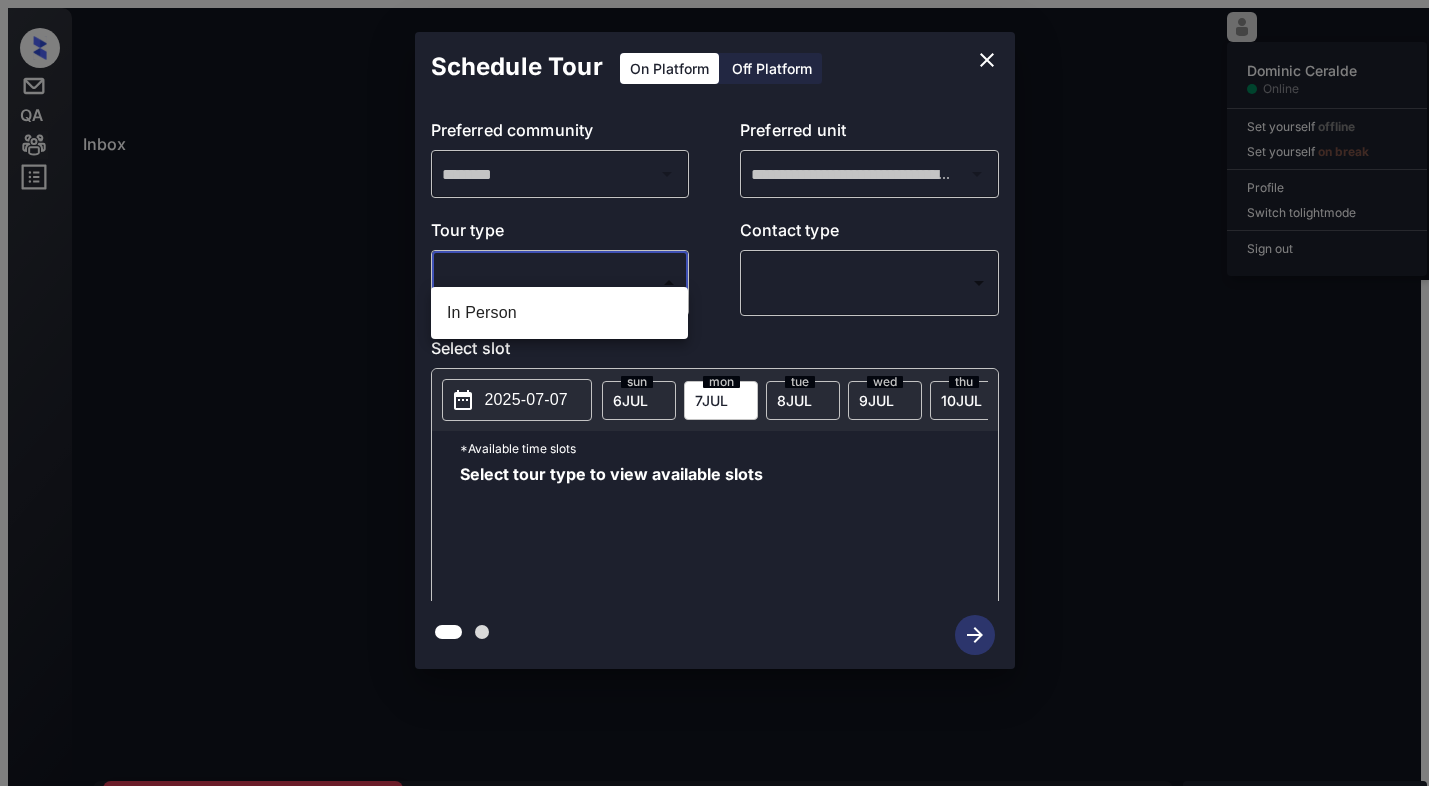 click on "In Person" at bounding box center (559, 313) 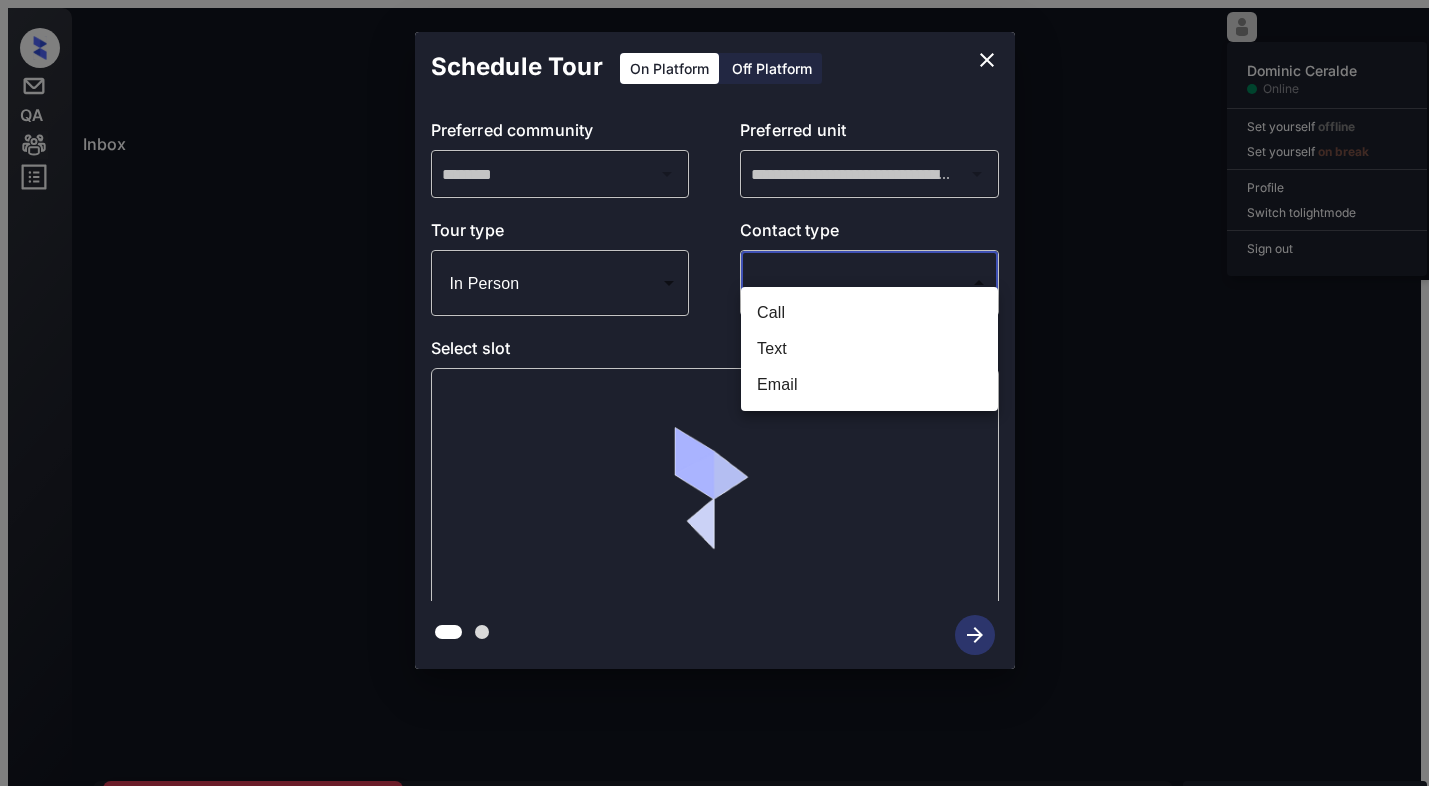 click on "Inbox Dominic Ceralde Online Set yourself   offline Set yourself   on break Profile Switch to  light  mode Sign out Contacted Jul-06 10:18 pm   Jessica Salong... Baycliff  (Fairfield) Contacted Lost Lead Sentiment: Angry Upon sliding the acknowledgement:  Lead will move to lost stage. * ​ SMS and call option will be set to opt out. AFM will be turned off for the lead. Kelsey New Message Kelsey Notes Note: https://conversation.getzuma.com/686b510cc2dab49429dc5bd1 - Paste this link into your browser to view Kelsey’s conversation with the prospect Jul 06, 2025 09:46 pm  Sync'd w  yardi K New Message Agent Lead created via leadPoller in Inbound stage. Jul 06, 2025 09:46 pm A New Message Zuma Lead transferred to leasing agent: kelsey Jul 06, 2025 09:46 pm  Sync'd w  yardi Z New Message Agent AFM Request sent to Kelsey. Jul 06, 2025 09:46 pm A New Message Agent Notes Note: Jul 06, 2025 09:46 pm A New Message Kelsey Lead Details Updated
BedRoom: 1
Jul 06, 2025 09:46 pm K New Message Kelsey    Sync'd w  yardi" at bounding box center (714, 480) 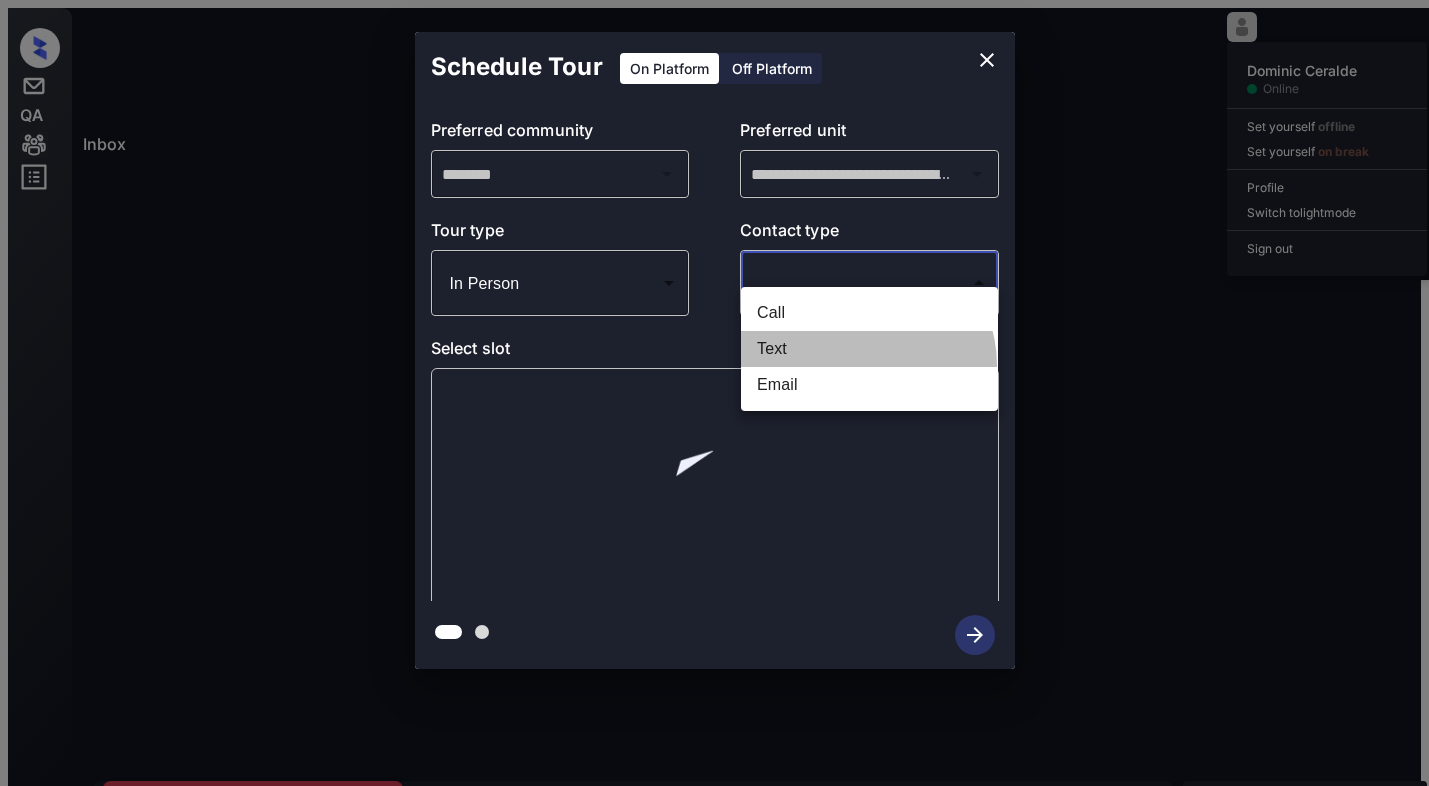 click on "Text" at bounding box center (869, 349) 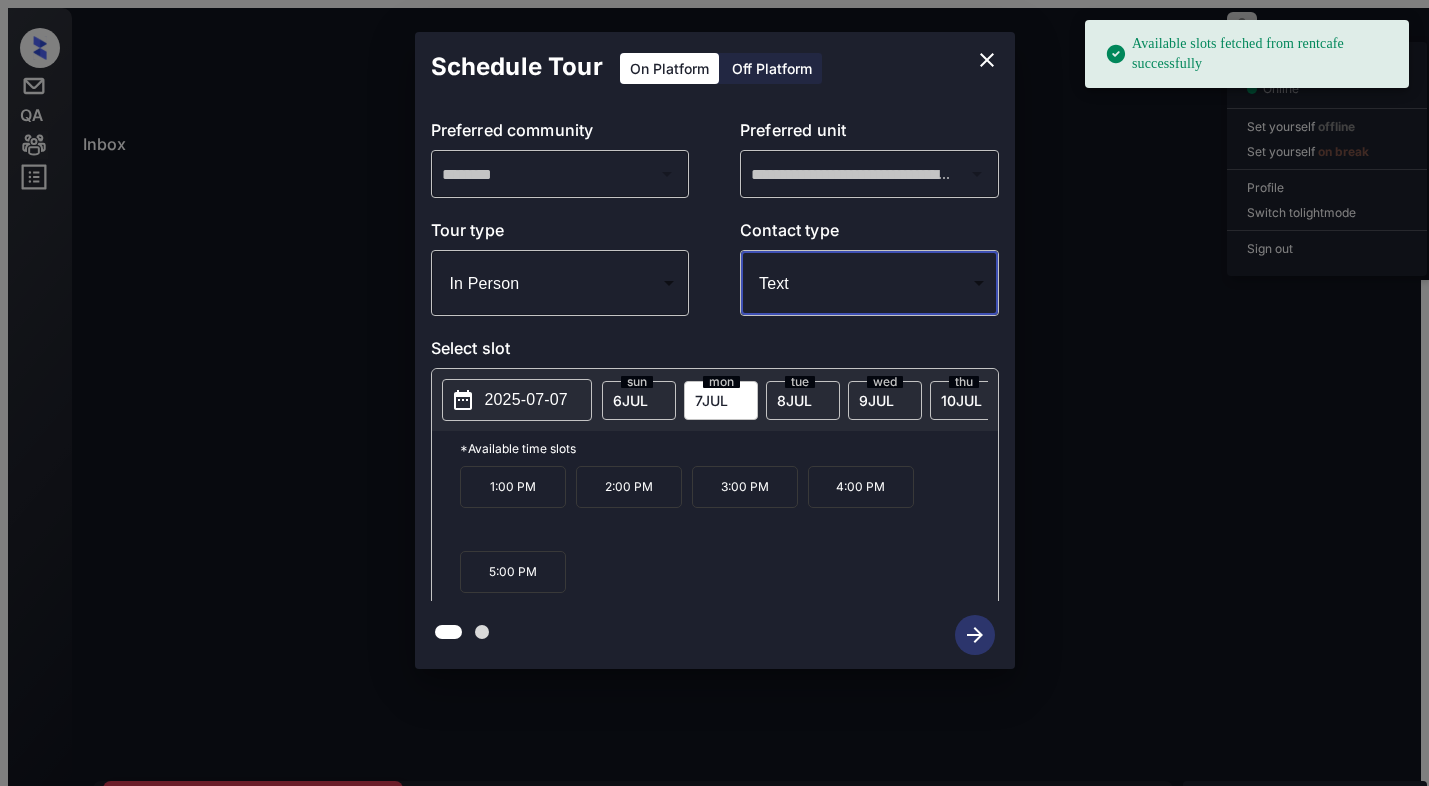 click on "3:00 PM" at bounding box center [745, 487] 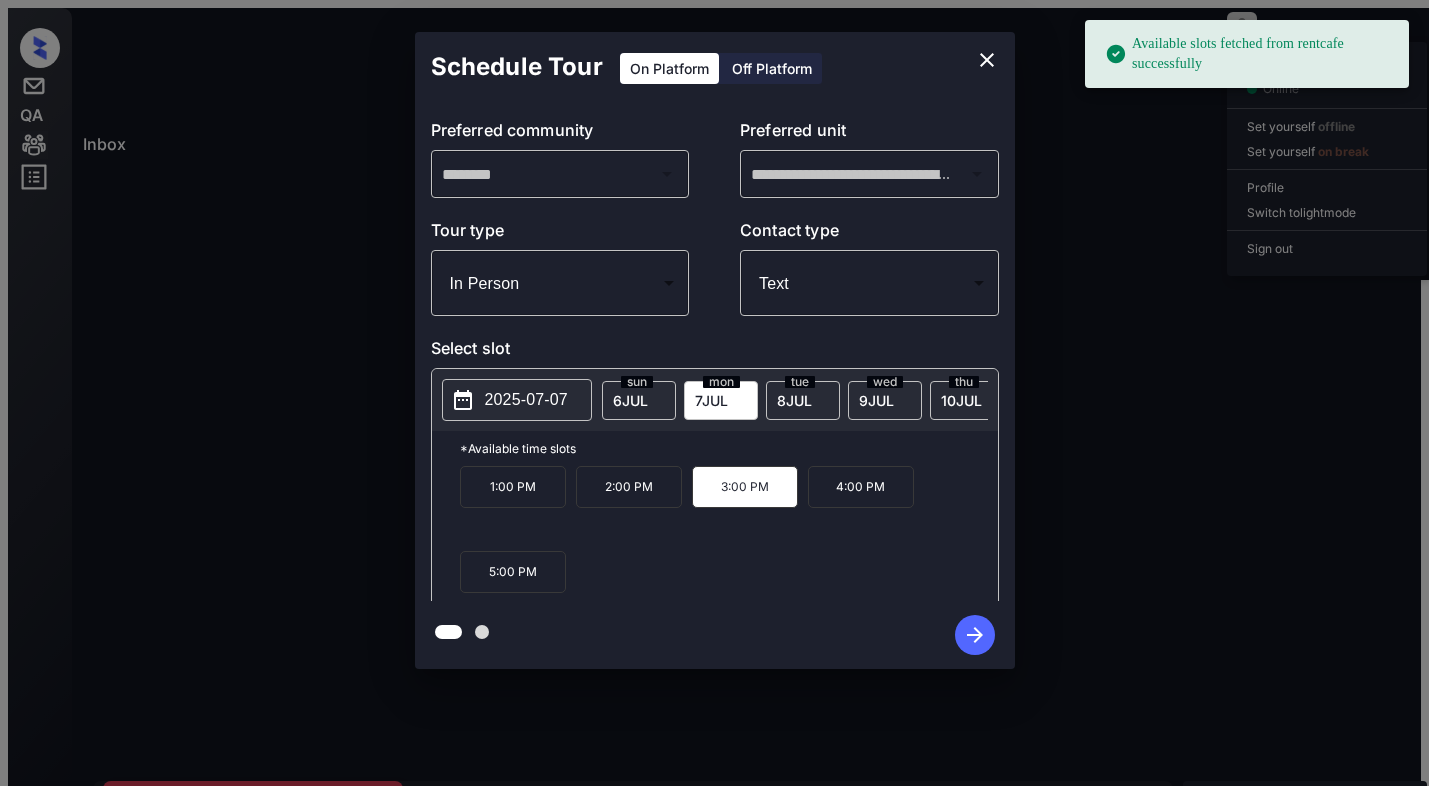 click at bounding box center [975, 635] 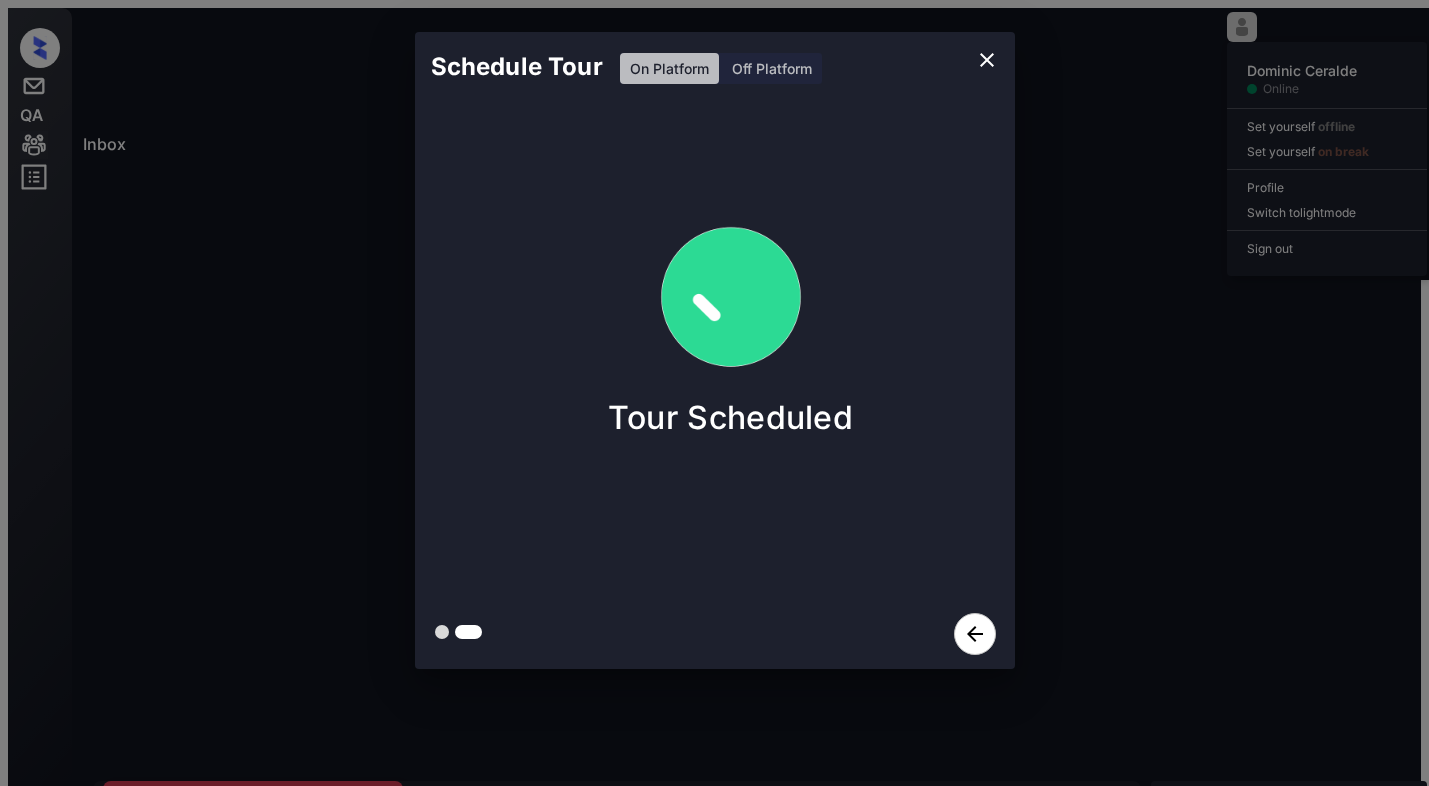 click on "Schedule Tour On Platform Off Platform Tour Scheduled" at bounding box center (714, 350) 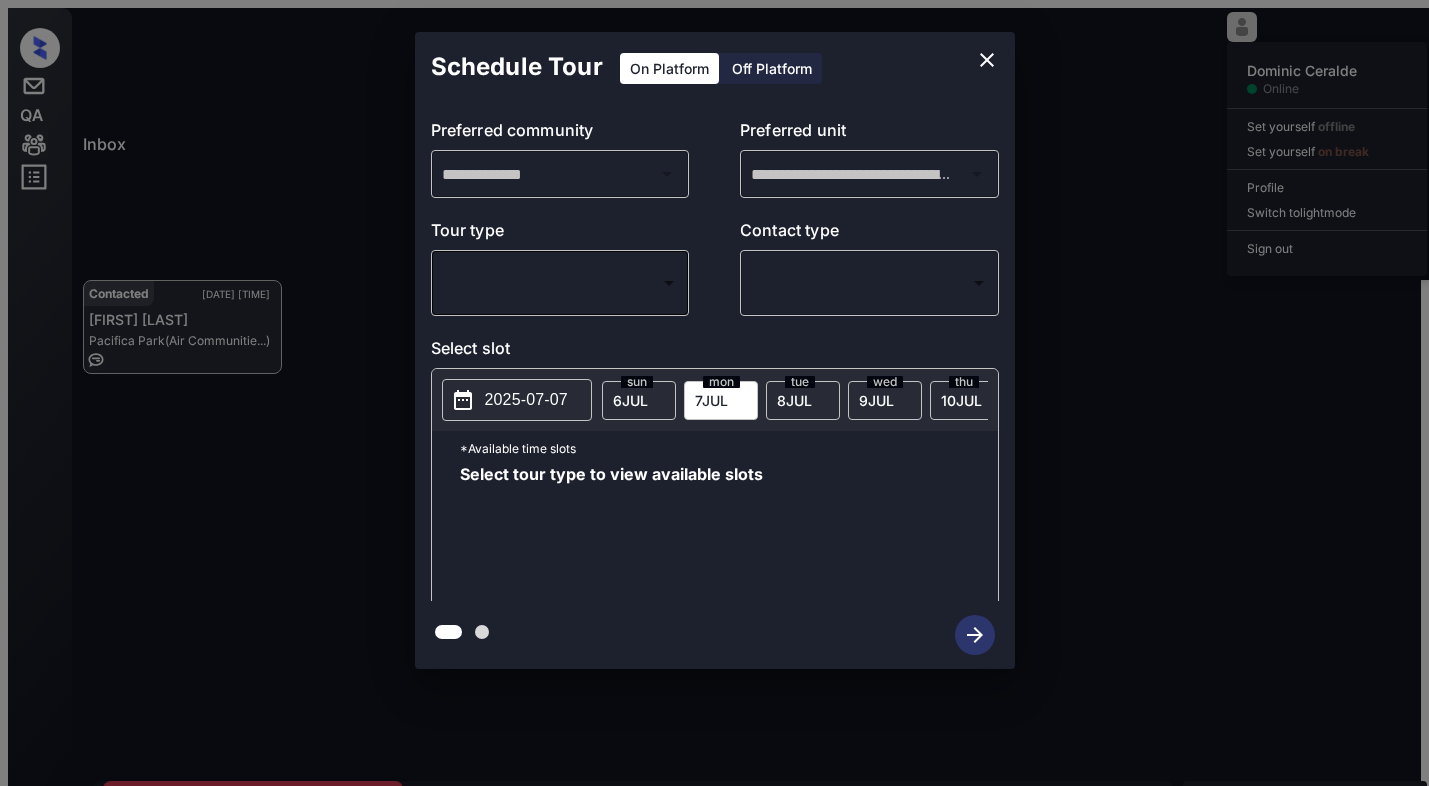 scroll, scrollTop: 0, scrollLeft: 0, axis: both 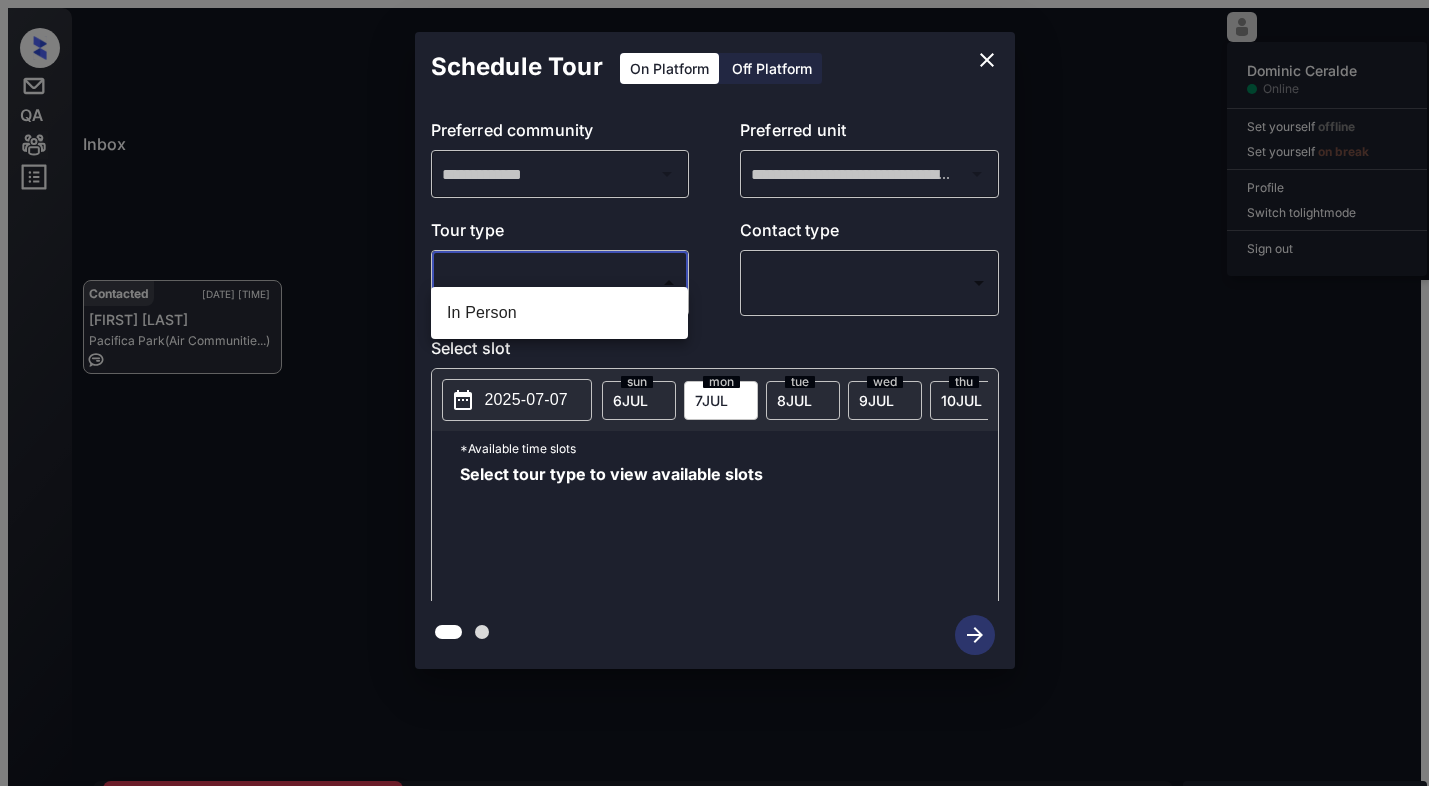 click on "Inbox [FIRST_NAME] [LAST_NAME] Online Set yourself   offline Set yourself   on break Profile Switch to  light  mode Sign out Contacted [DATE] [TIME]   [FIRST_NAME] [LAST_NAME] [LOCATION]  (Case and Assoc...) Contacted [DATE] [TIME]   [FIRST_NAME] [LAST_NAME] [LOCATION]  (Air Communitie...) Contacted [DATE] [TIME]   [FIRST_NAME] [LAST_NAME] [LOCATION]  (Air Communitie...) Contacted Lost Lead Sentiment: Angry Upon sliding the acknowledgement:  Lead will move to lost stage. * ​ SMS and call option will be set to opt out. AFM will be turned off for the lead. [FIRST_NAME] New Message [FIRST_NAME] Notes Note: <a href="https://conversation.getzuma.com/6868d4746fa1c107d097ca0b">https://conversation.getzuma.com/6868d4746fa1c107d097ca0b</a> - Paste this link into your browser to view [FIRST_NAME]’s conversation with the prospect [DATE] [TIME]  Sync'd w  entrata K New Message [FIRST_NAME] Due to the activation of disableLeadTransfer feature flag, [FIRST_NAME] will no longer transfer ownership of this CRM guest card [DATE] [TIME] K New Message Zuma Z Agent" at bounding box center (714, 480) 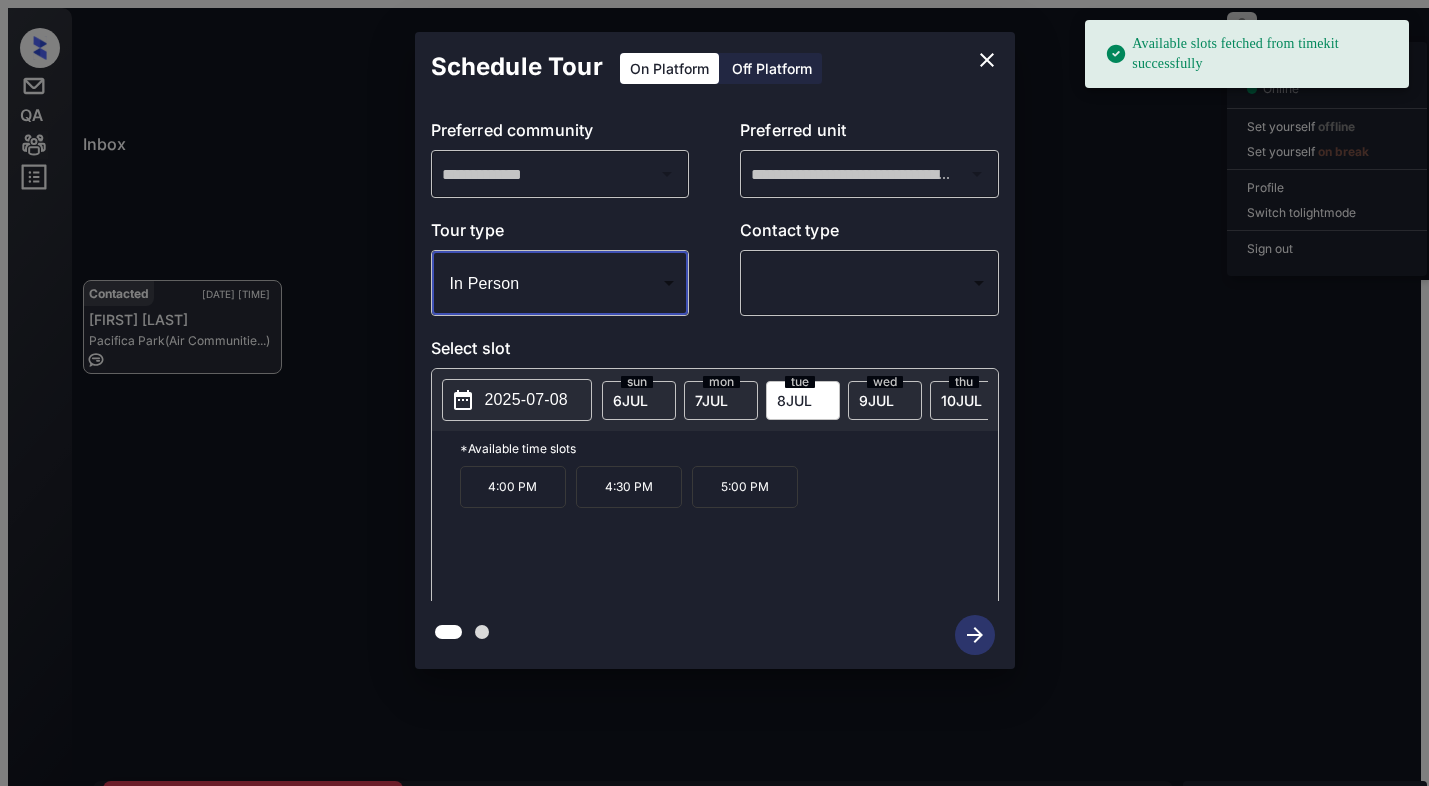 click on "2025-07-08" at bounding box center [526, 400] 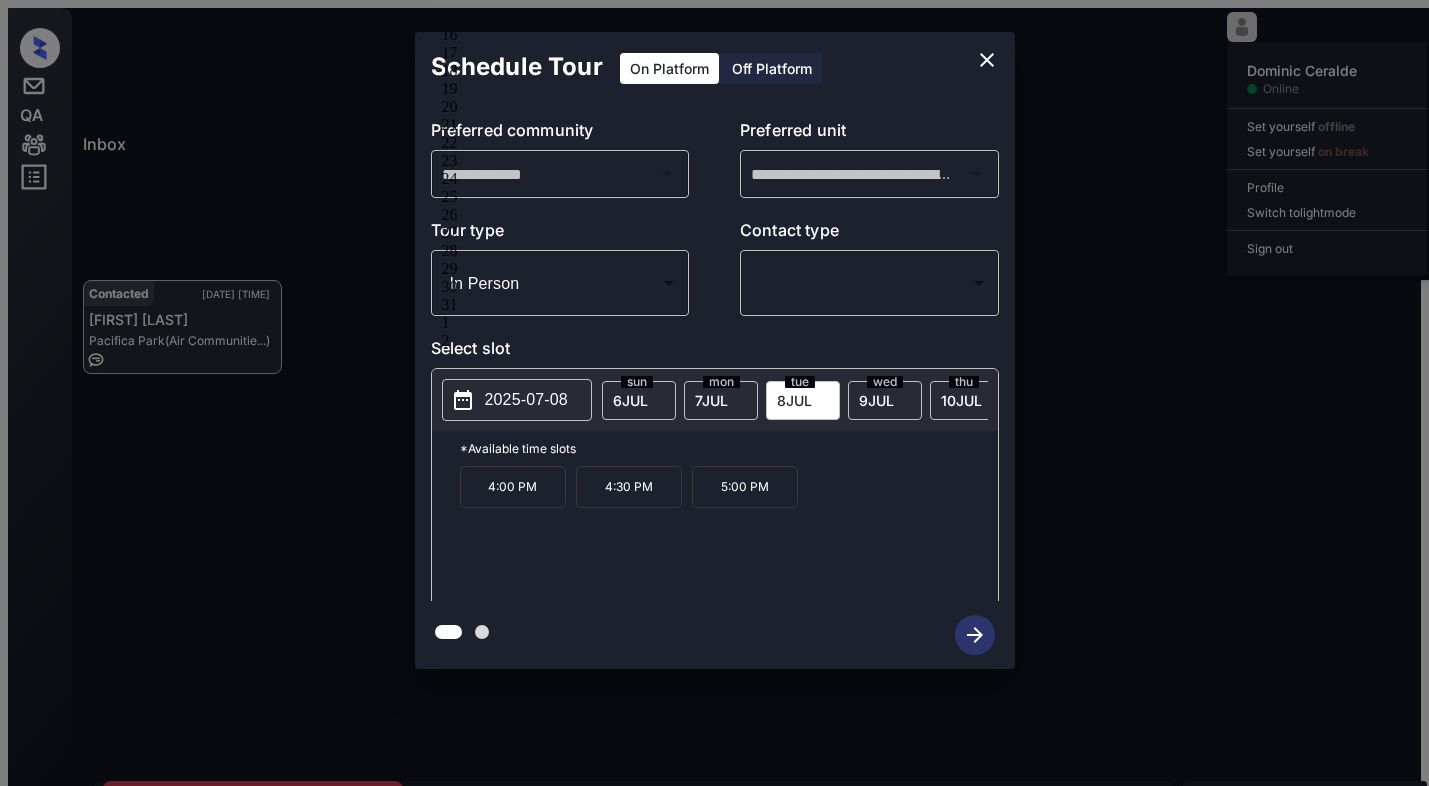 click at bounding box center (987, 60) 